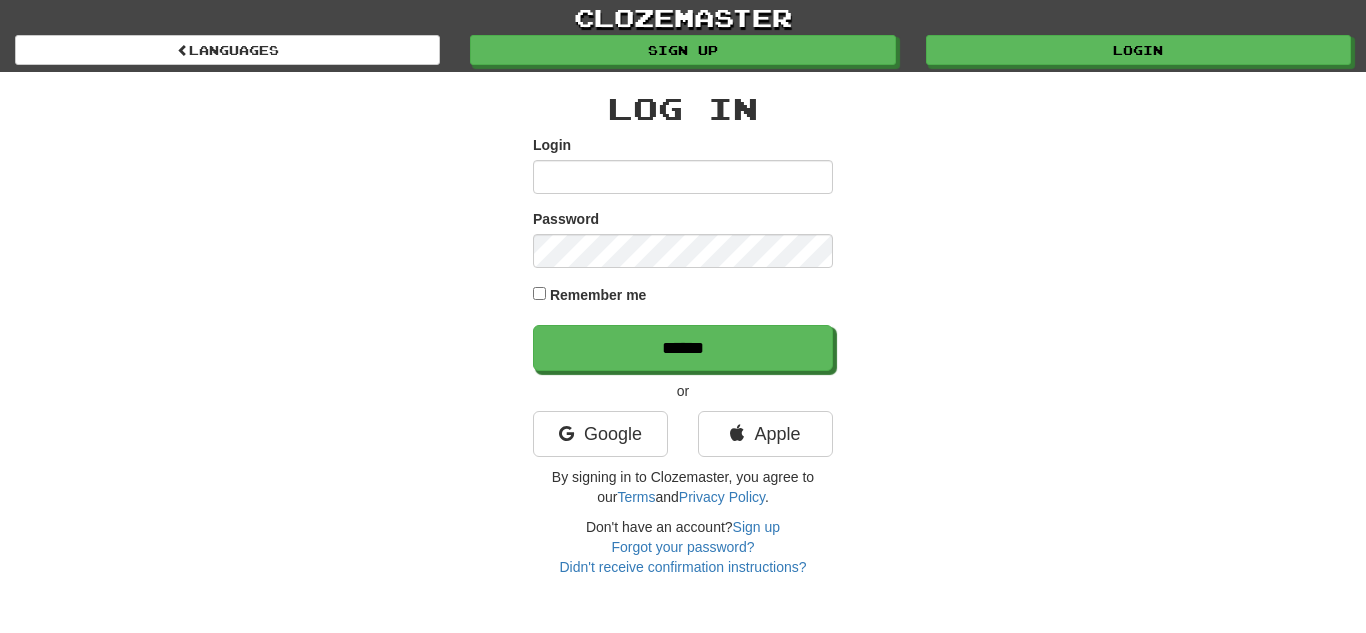 scroll, scrollTop: 0, scrollLeft: 0, axis: both 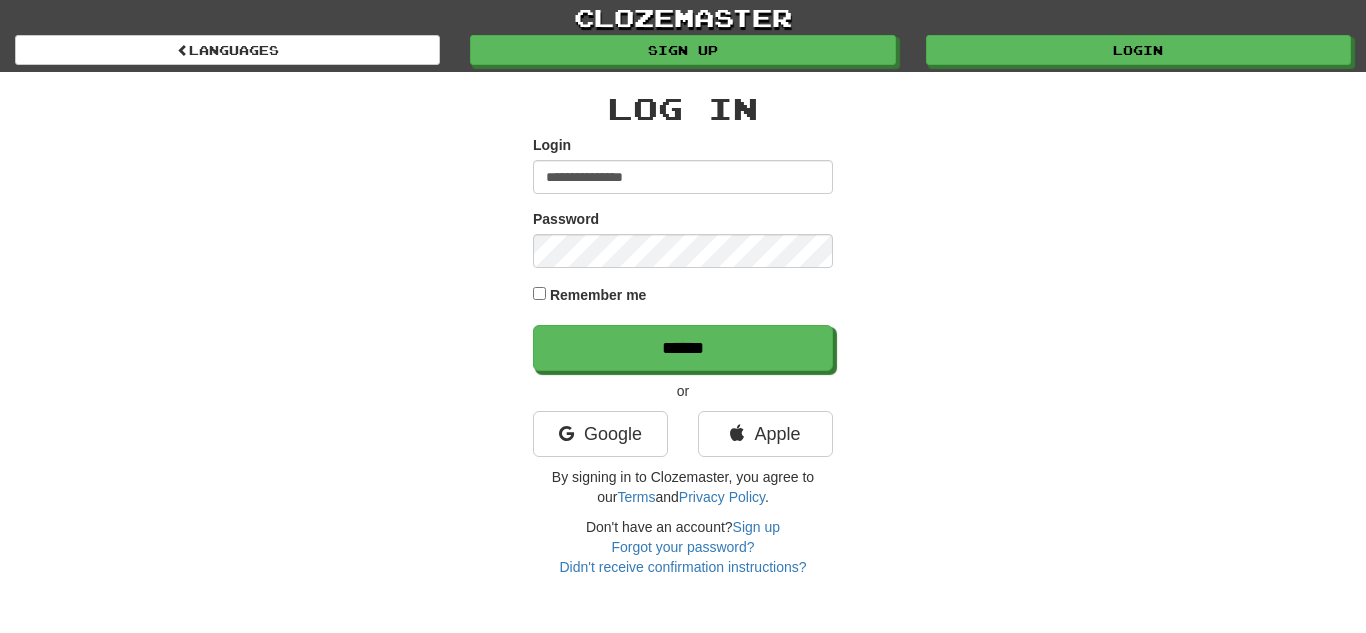 type on "**********" 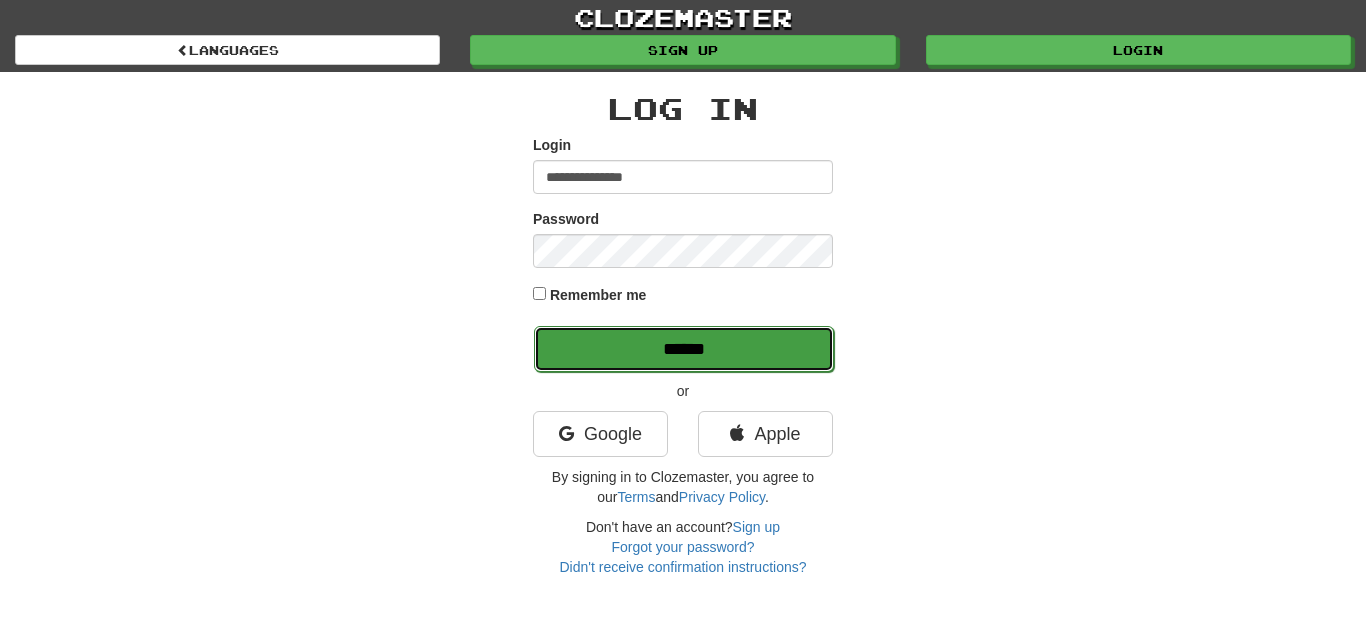 click on "******" at bounding box center (684, 349) 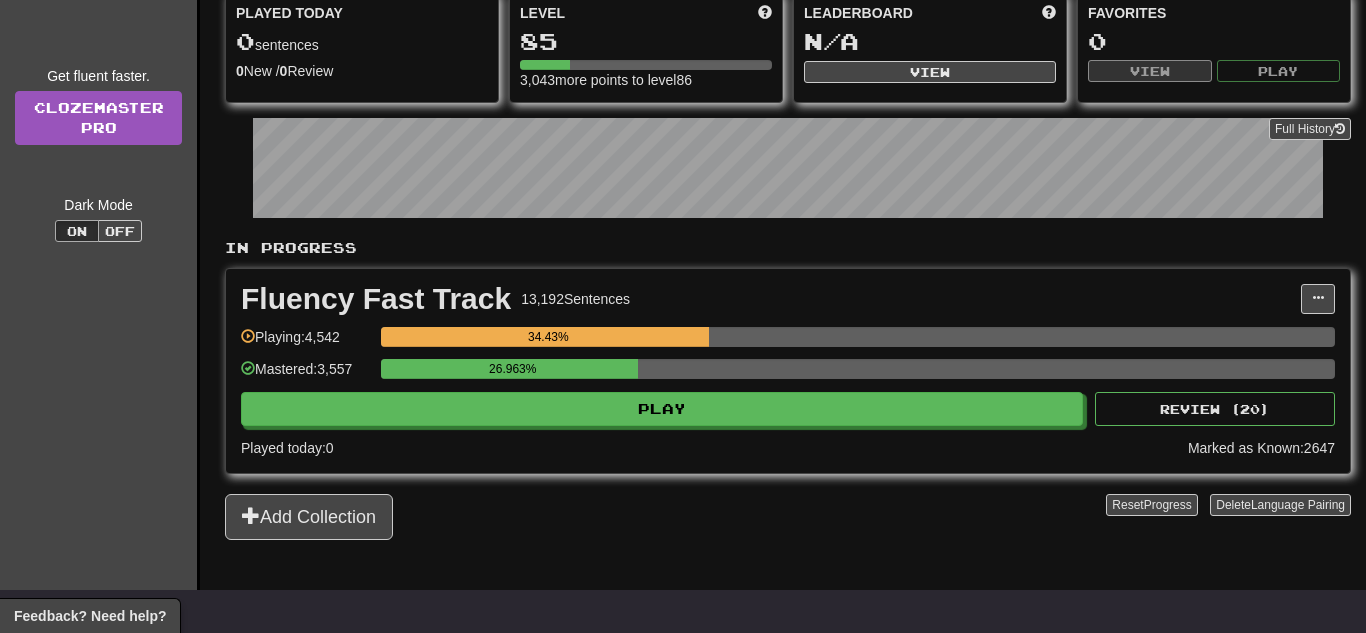 scroll, scrollTop: 200, scrollLeft: 0, axis: vertical 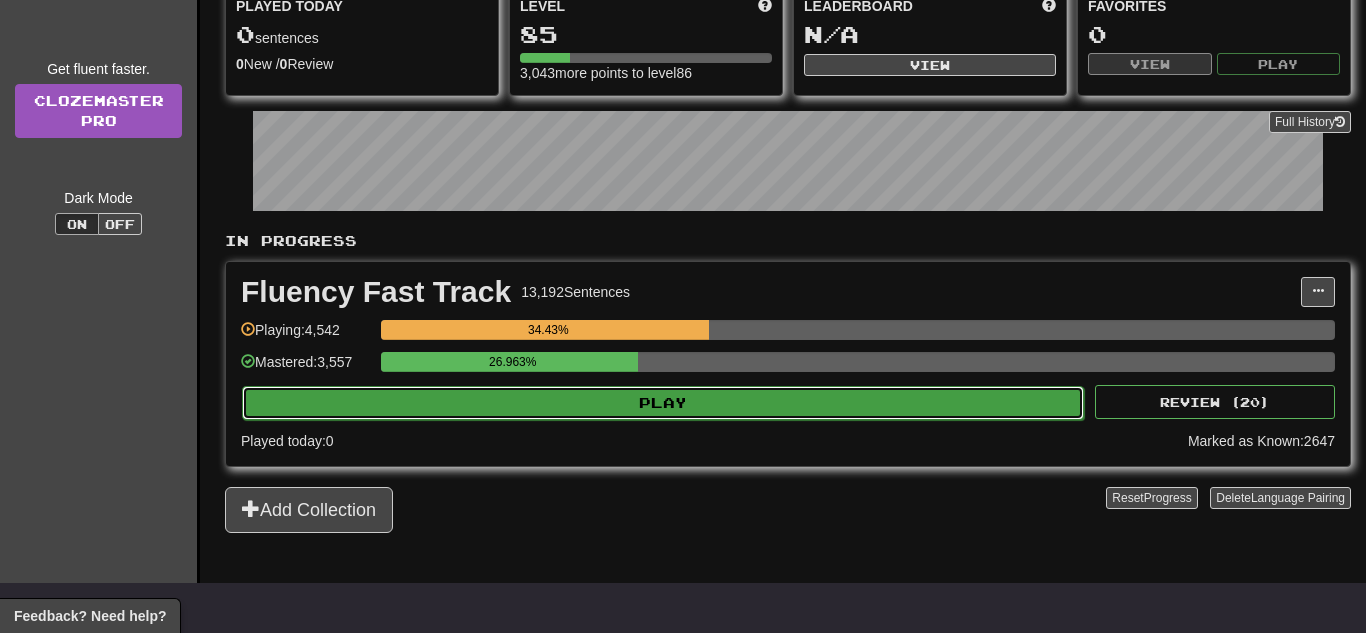 click on "Play" at bounding box center [663, 403] 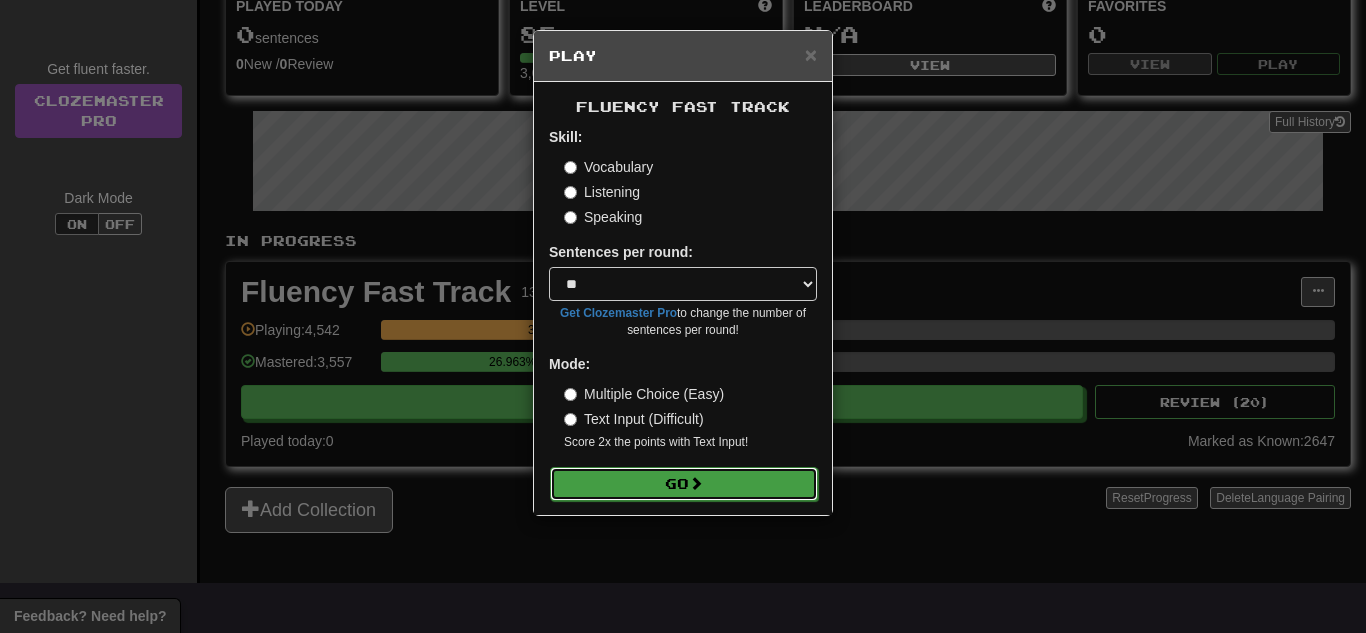click on "Go" at bounding box center [684, 484] 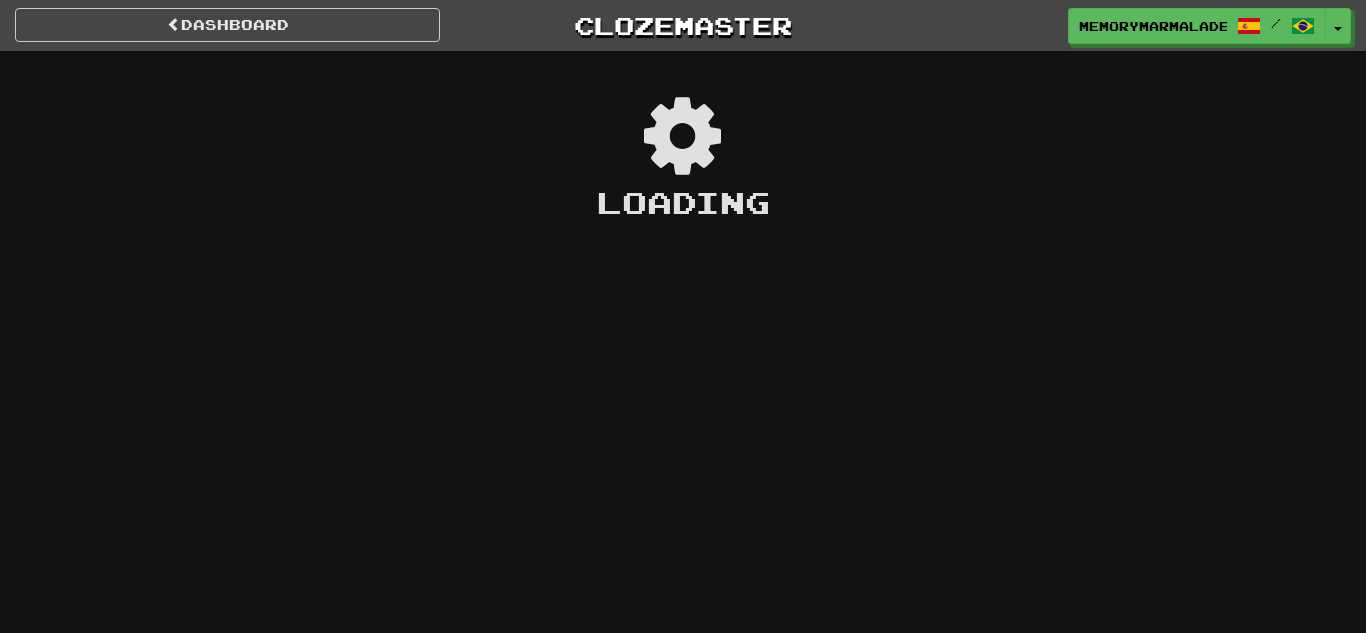 scroll, scrollTop: 0, scrollLeft: 0, axis: both 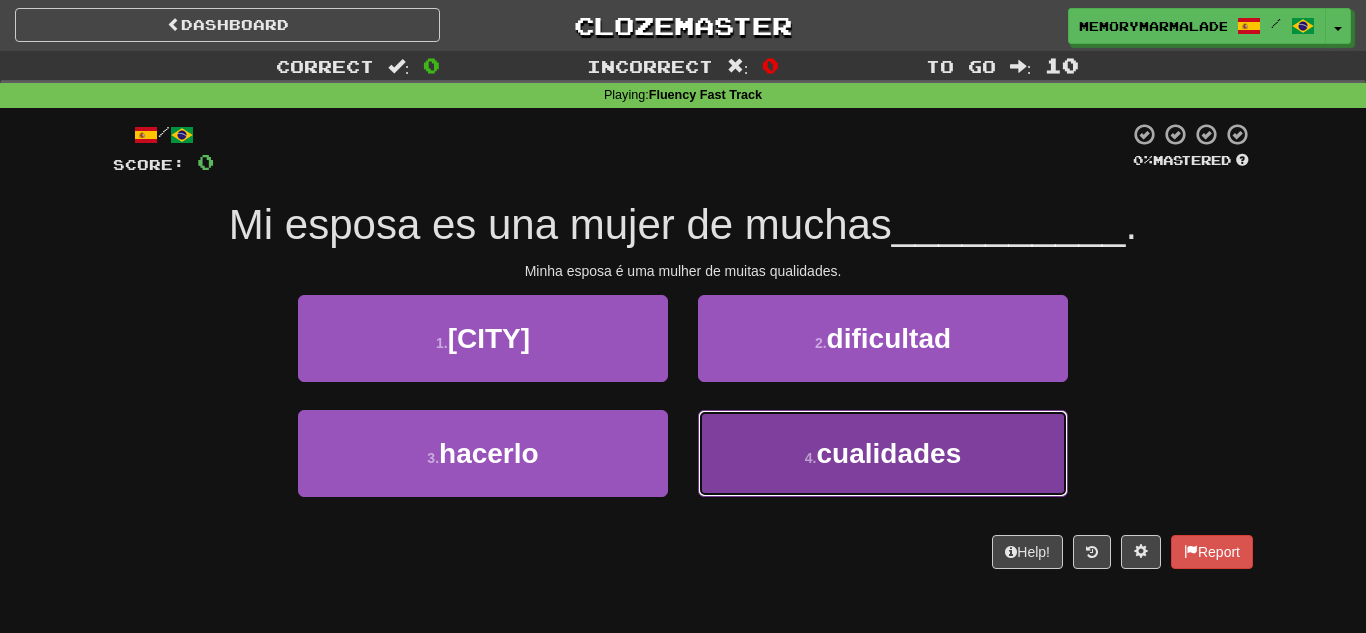 click on "4 .  cualidades" at bounding box center [883, 453] 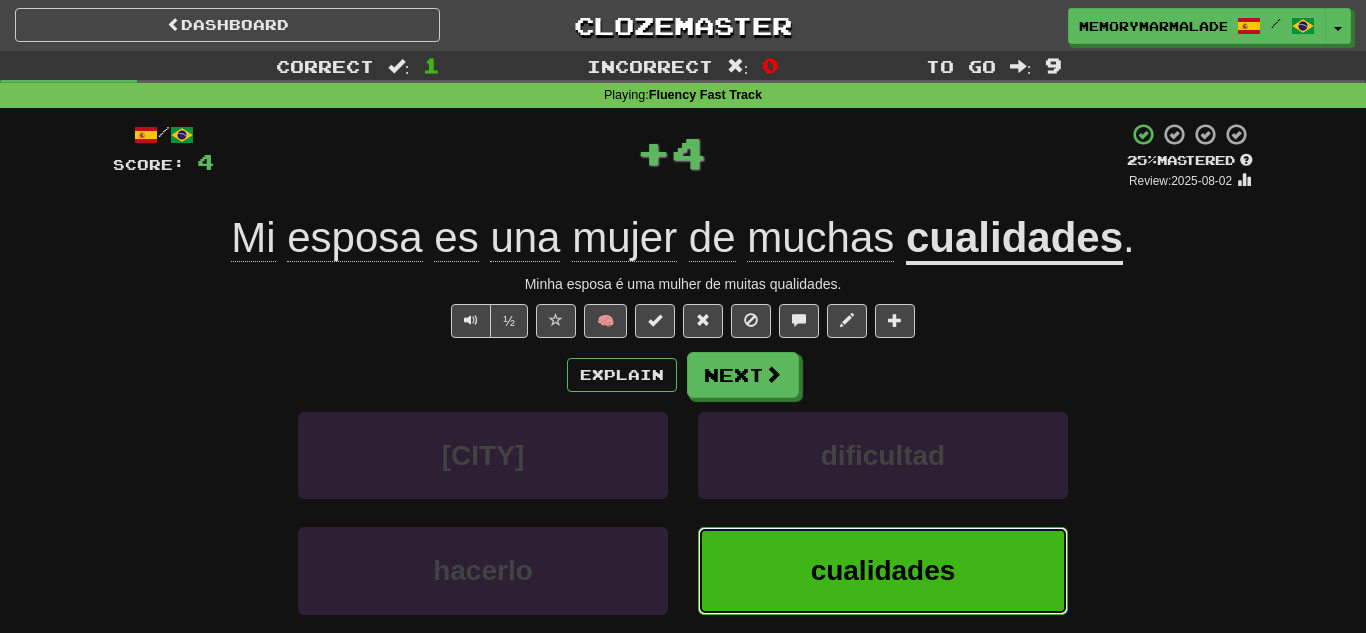 type 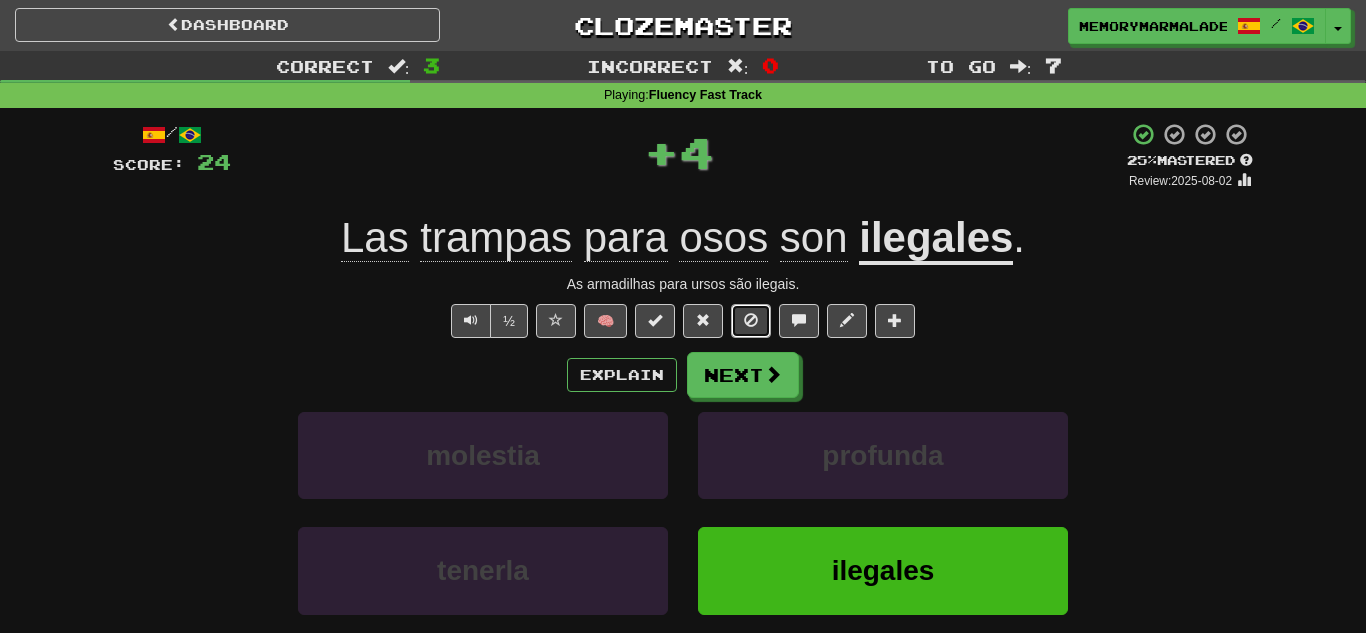 click at bounding box center [751, 320] 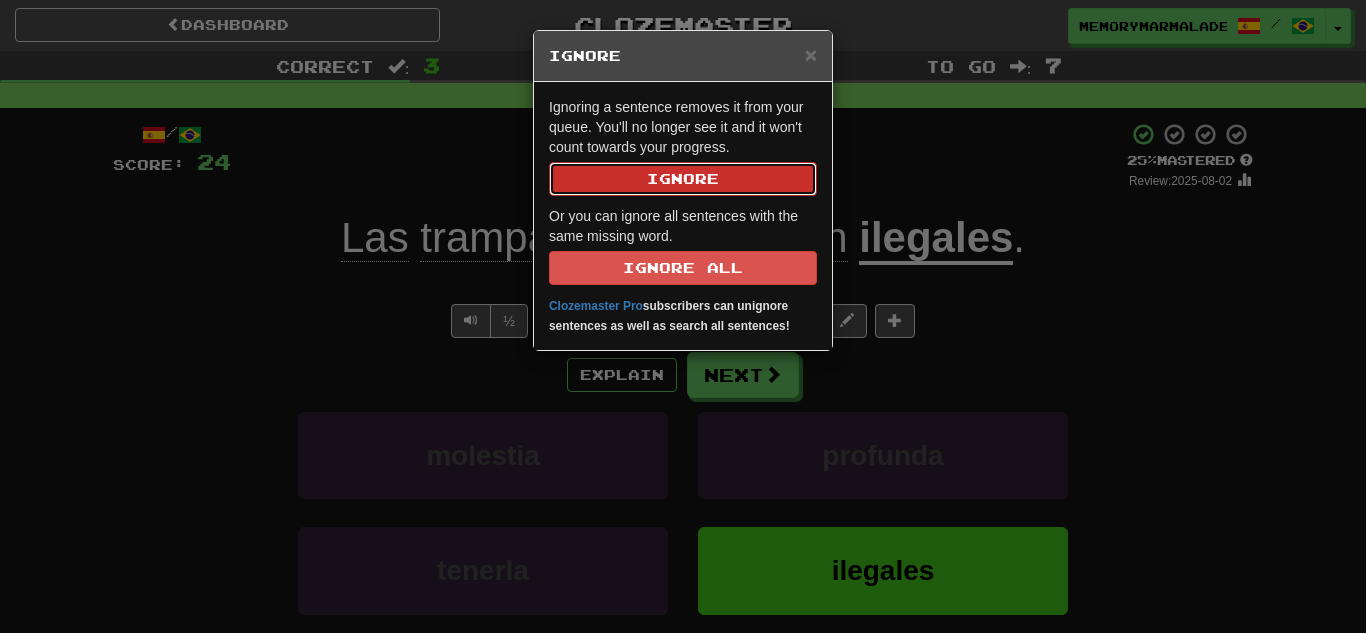 click on "Ignore" at bounding box center [683, 179] 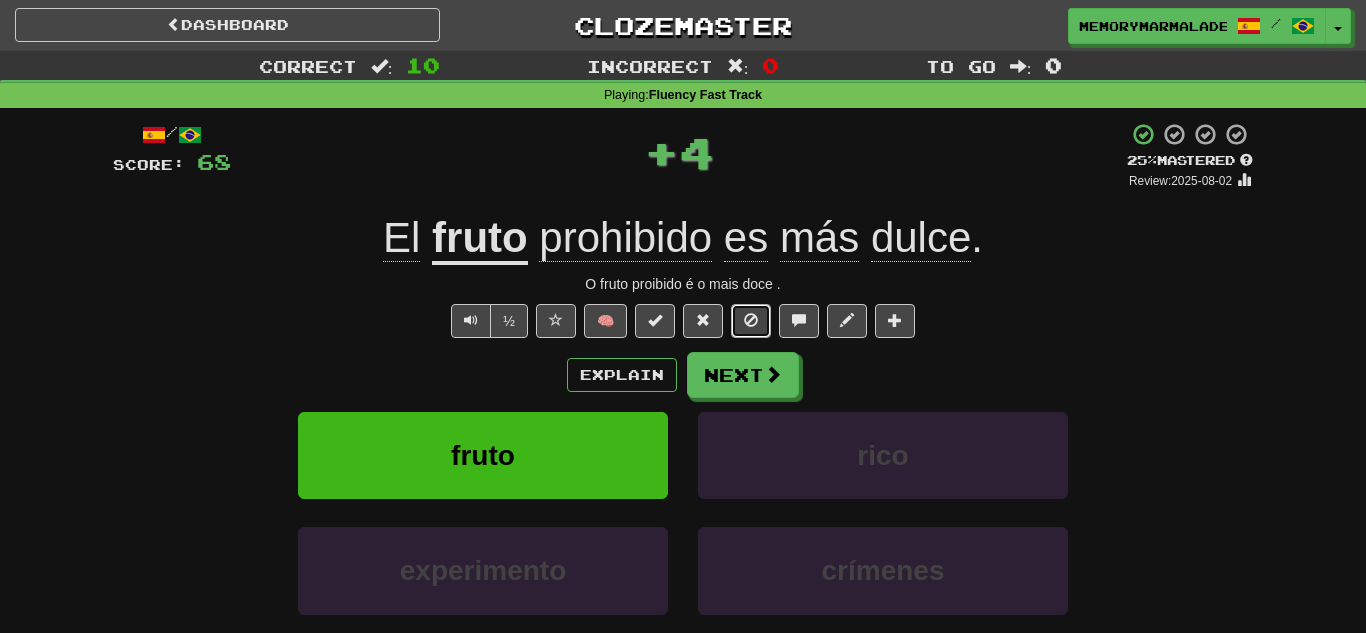 click at bounding box center [751, 320] 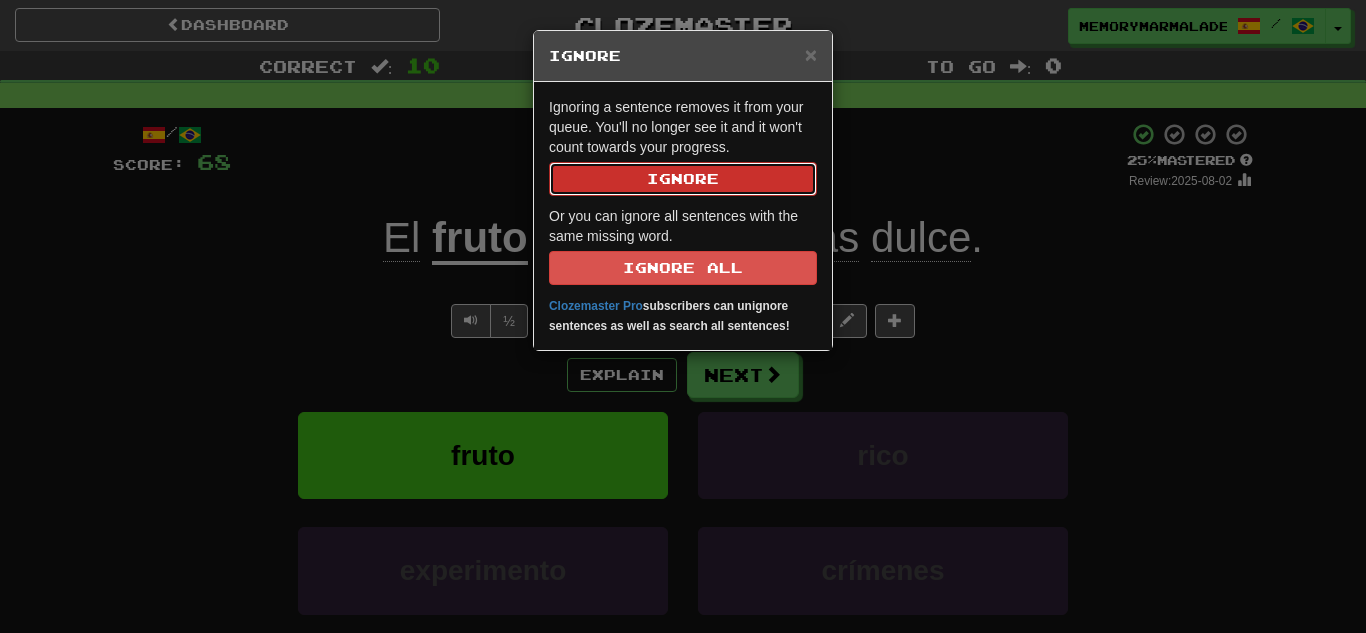 click on "Ignore" at bounding box center [683, 179] 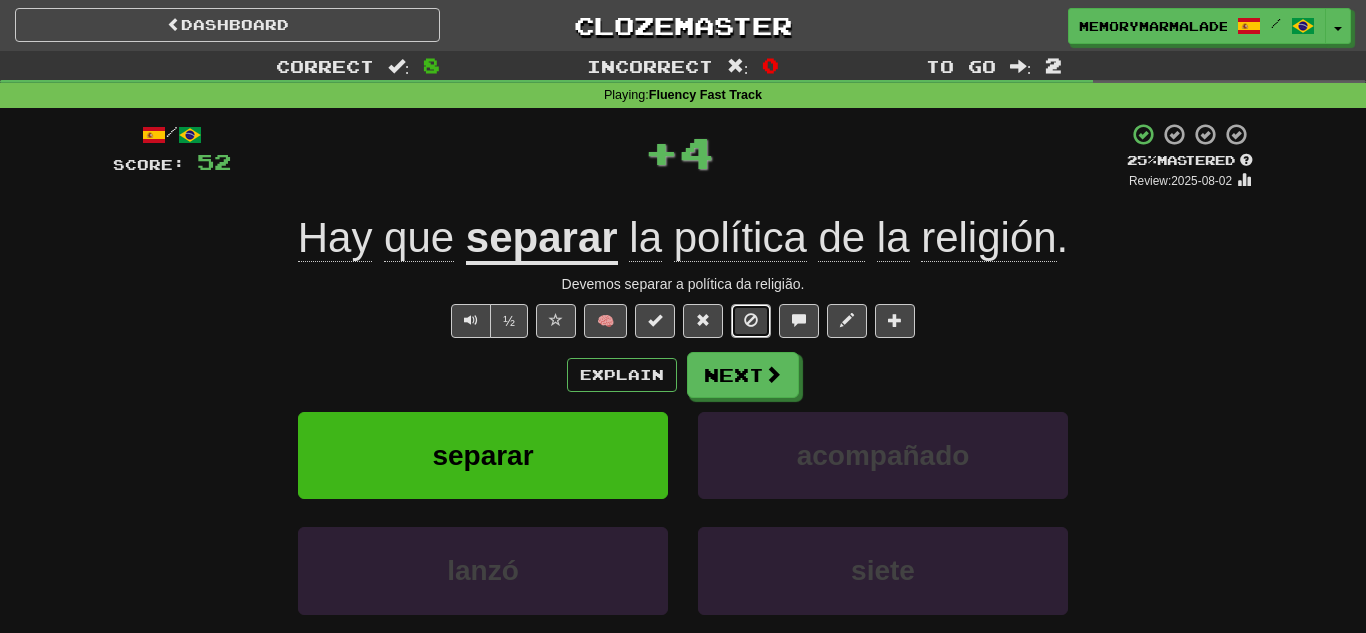 click at bounding box center (751, 321) 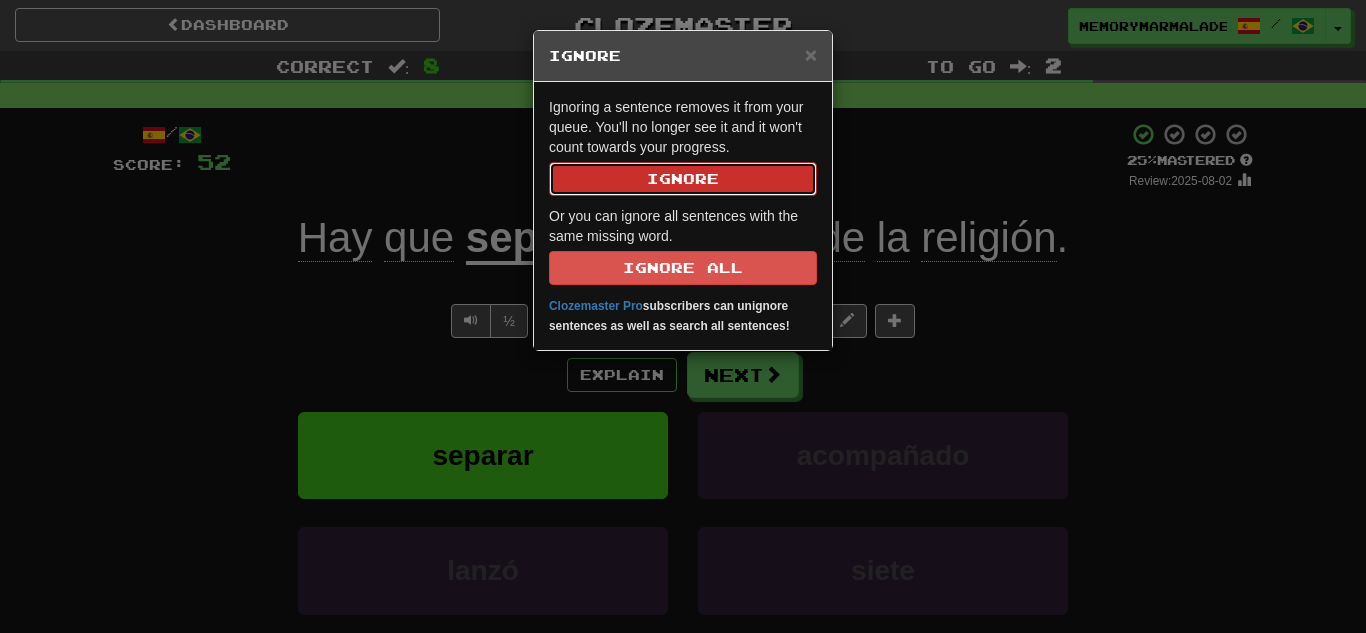 click on "Ignore" at bounding box center [683, 179] 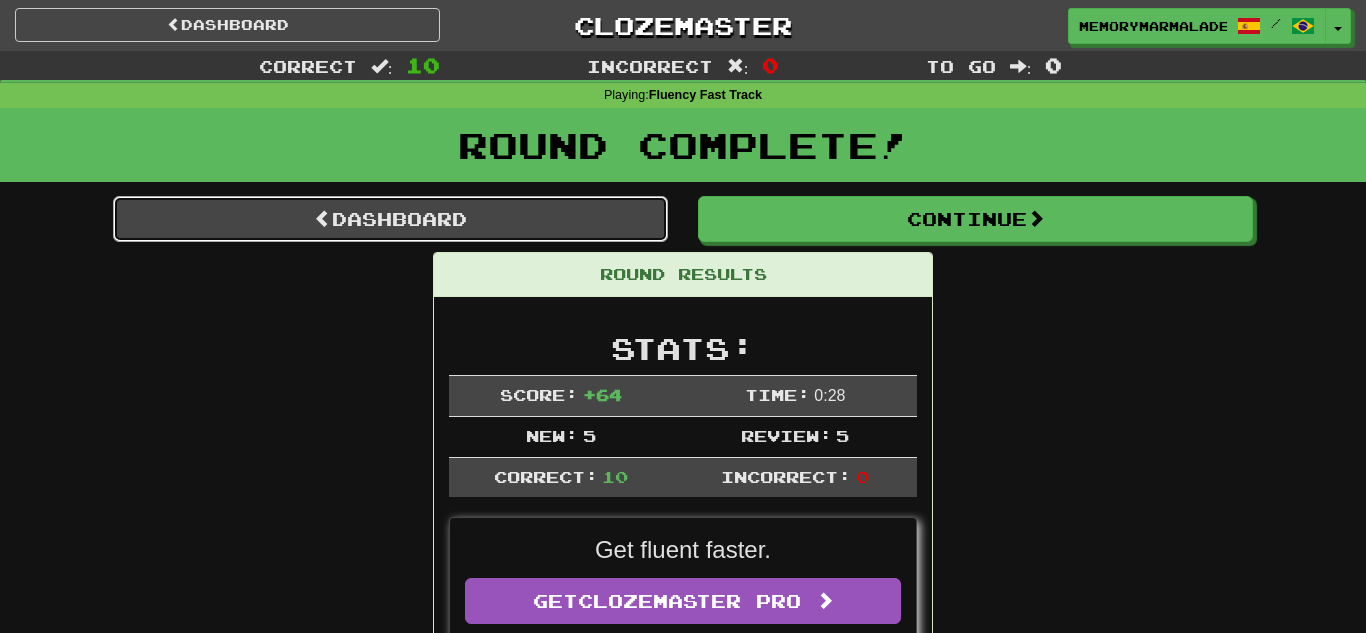 click on "Dashboard" at bounding box center (390, 219) 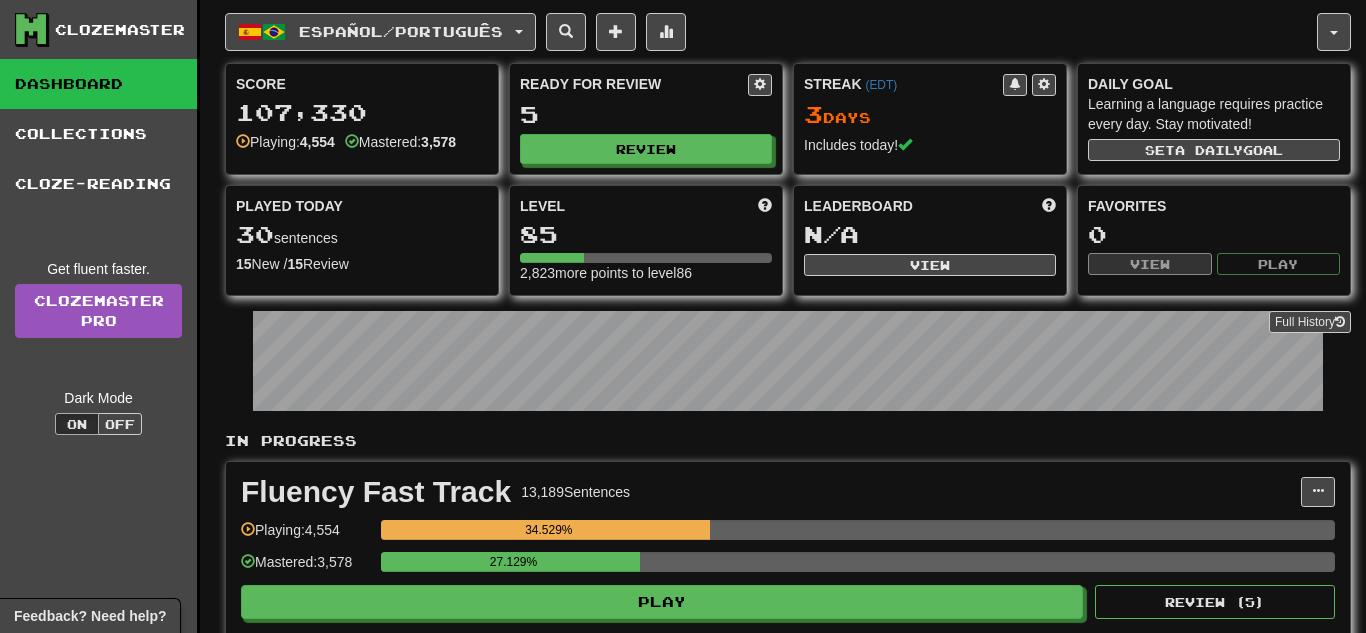scroll, scrollTop: 0, scrollLeft: 0, axis: both 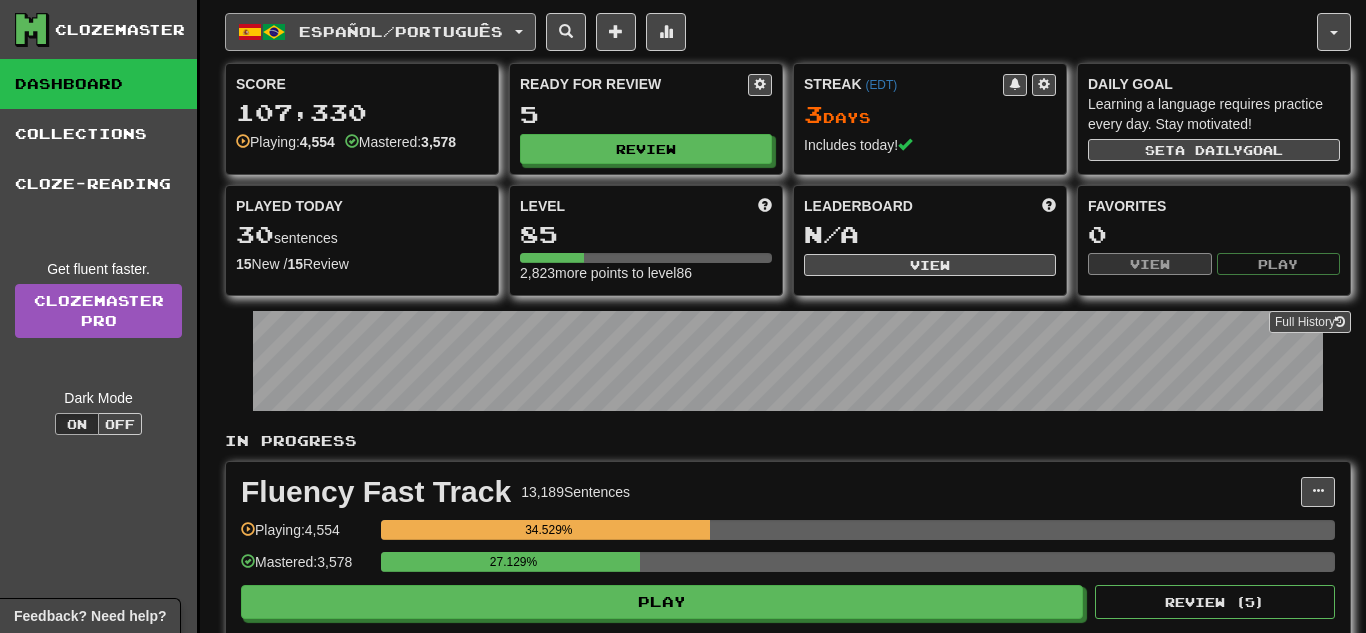 click on "Español  /  Português" at bounding box center [380, 32] 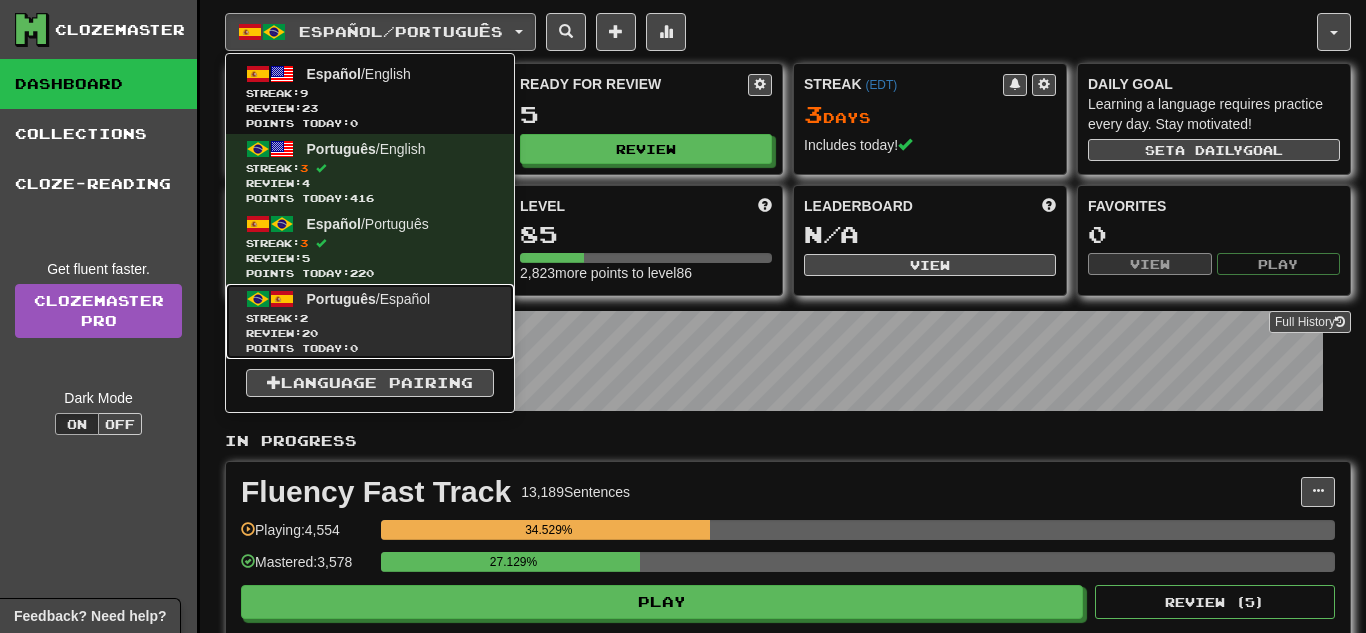 click on "Português  /  Español" at bounding box center [369, 299] 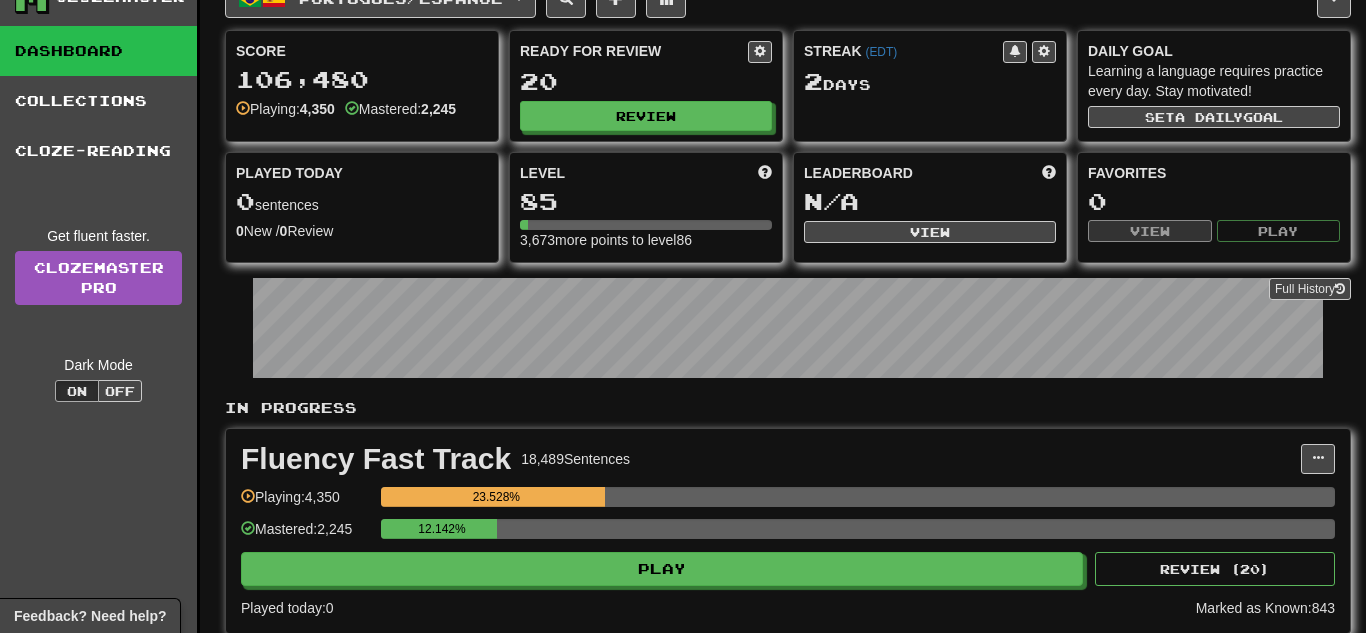 scroll, scrollTop: 40, scrollLeft: 0, axis: vertical 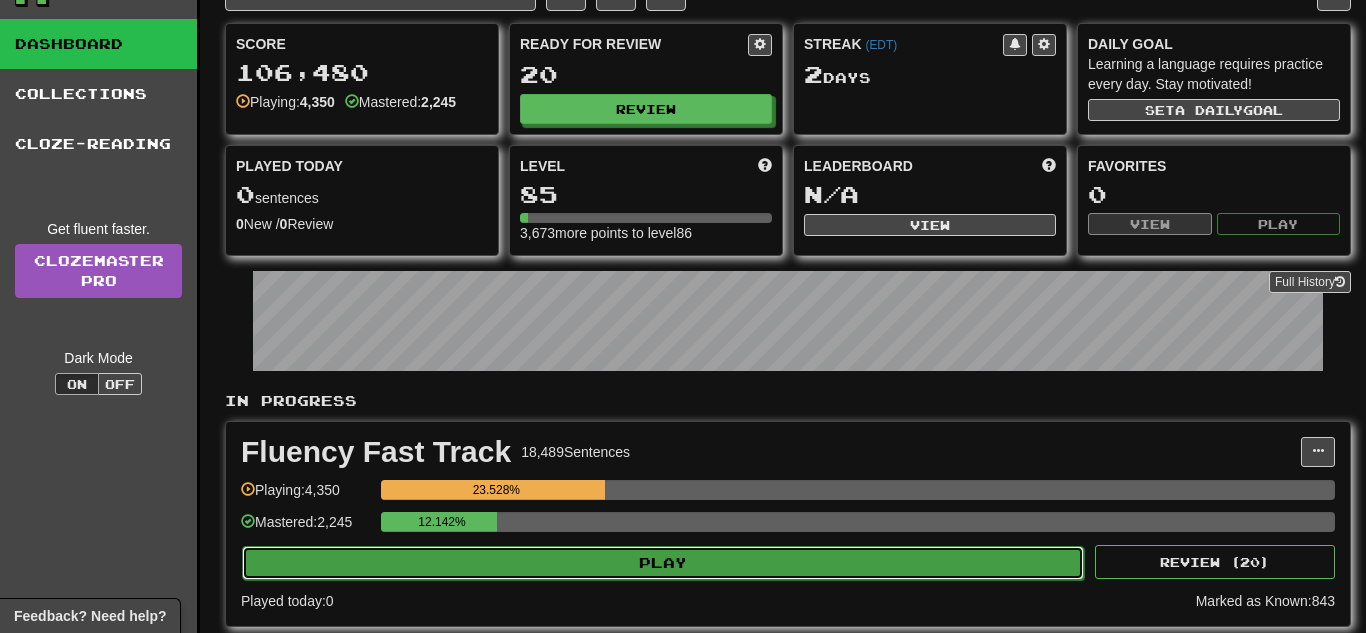 click on "Play" at bounding box center [663, 563] 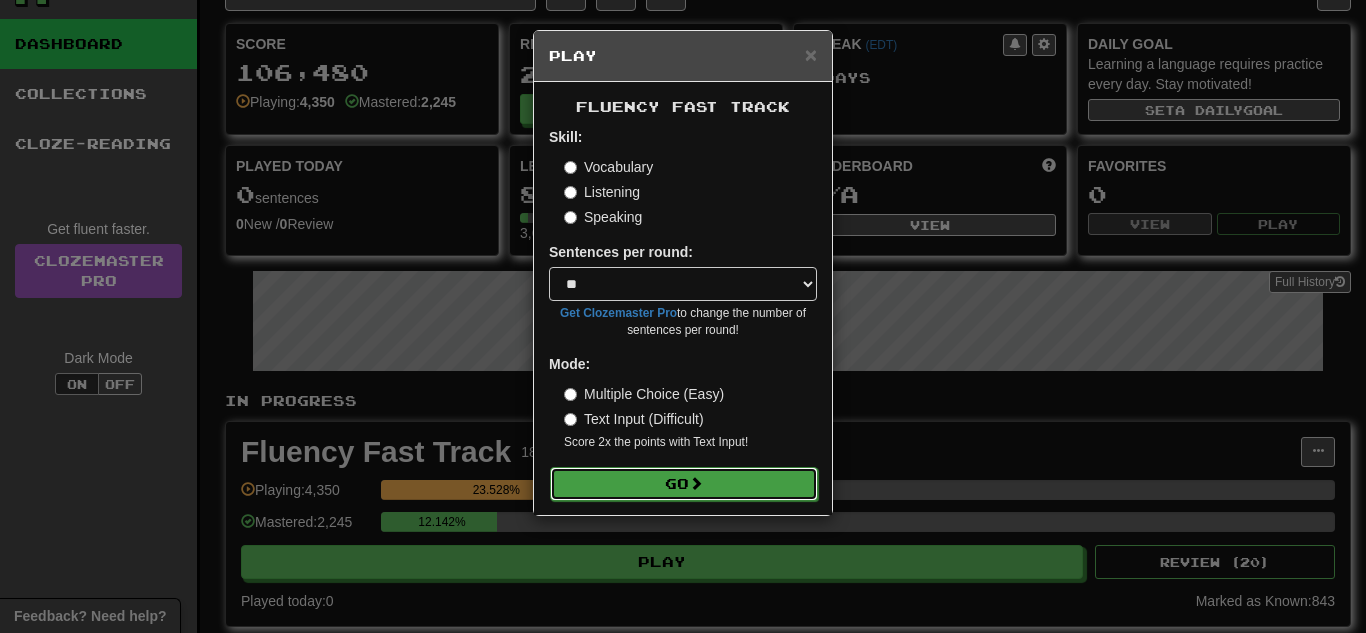 click on "Go" at bounding box center (684, 484) 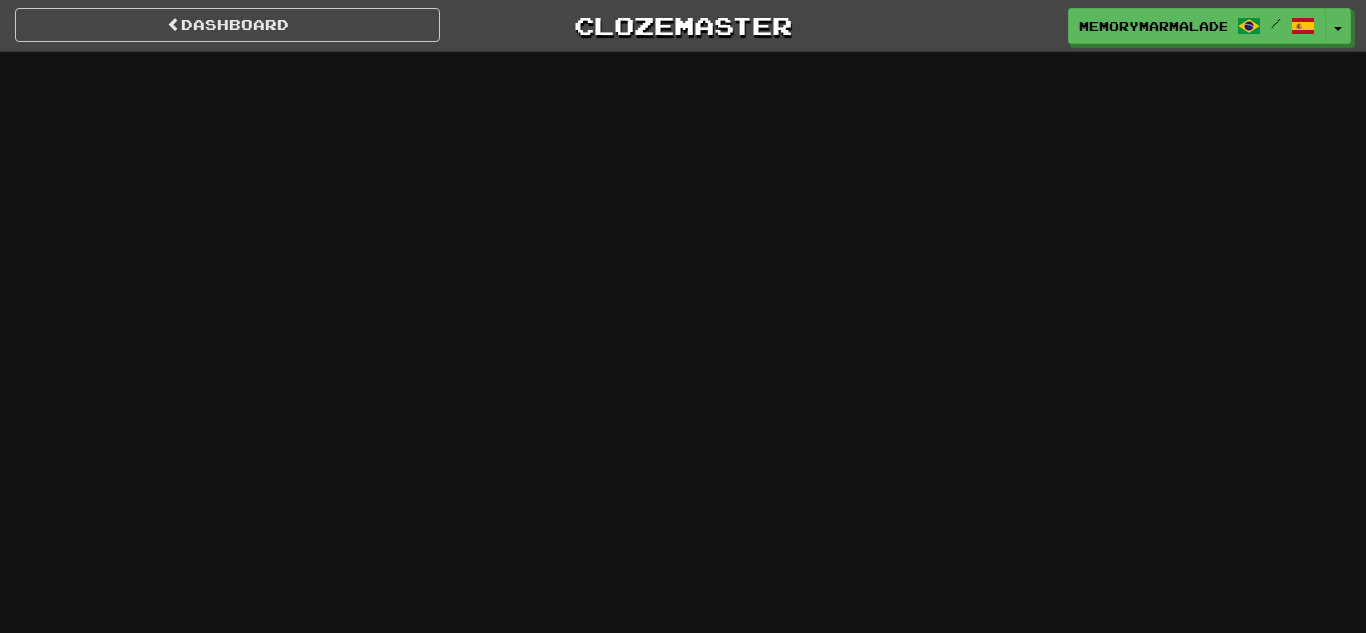scroll, scrollTop: 0, scrollLeft: 0, axis: both 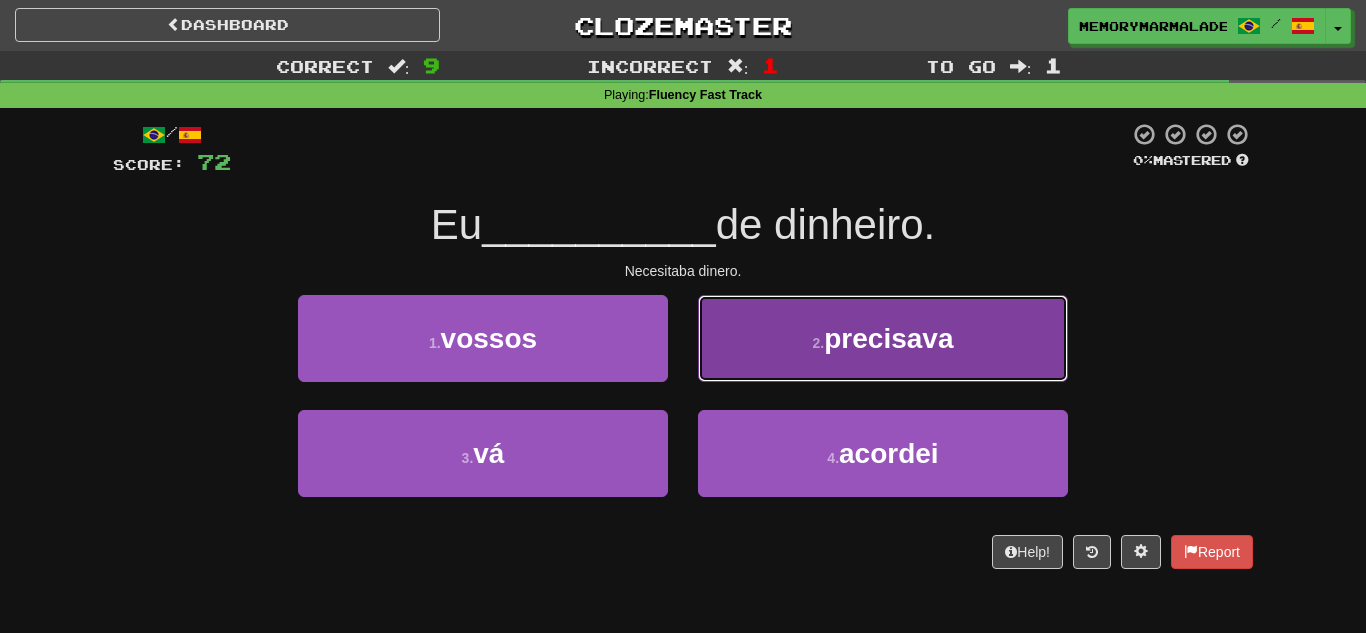 click on "2 .  precisava" at bounding box center (883, 338) 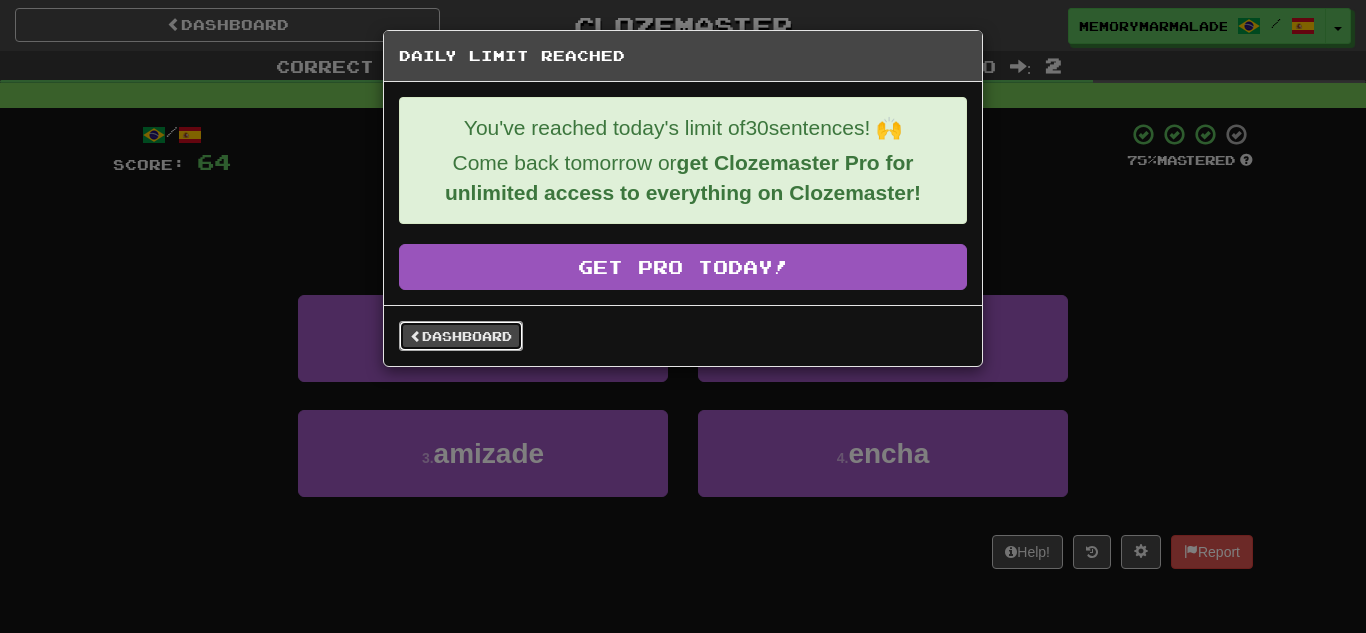 click on "Dashboard" at bounding box center (461, 336) 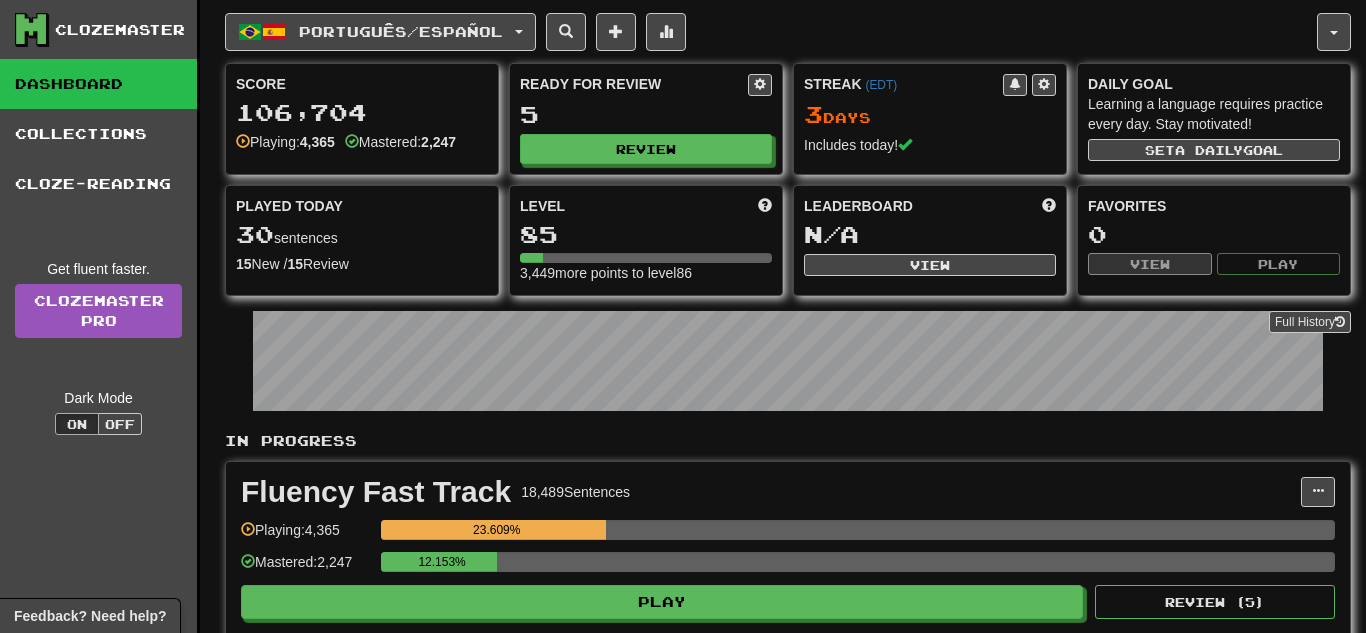 scroll, scrollTop: 0, scrollLeft: 0, axis: both 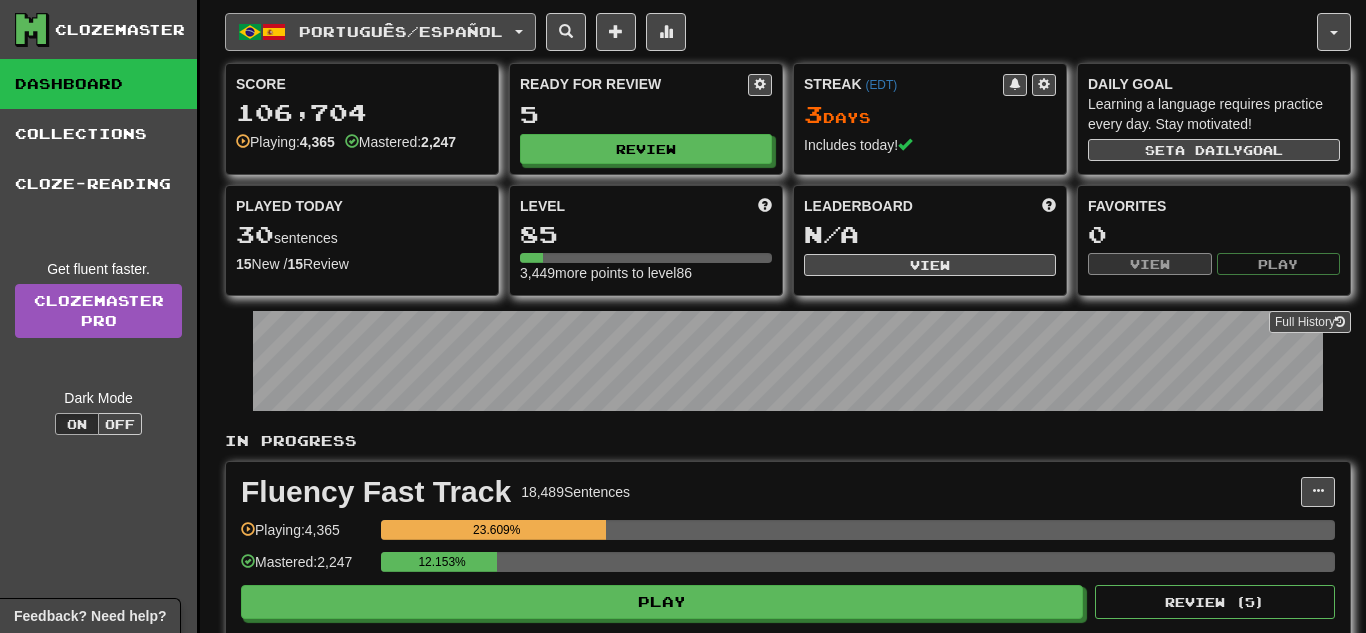 click on "Português  /  Español" at bounding box center [380, 32] 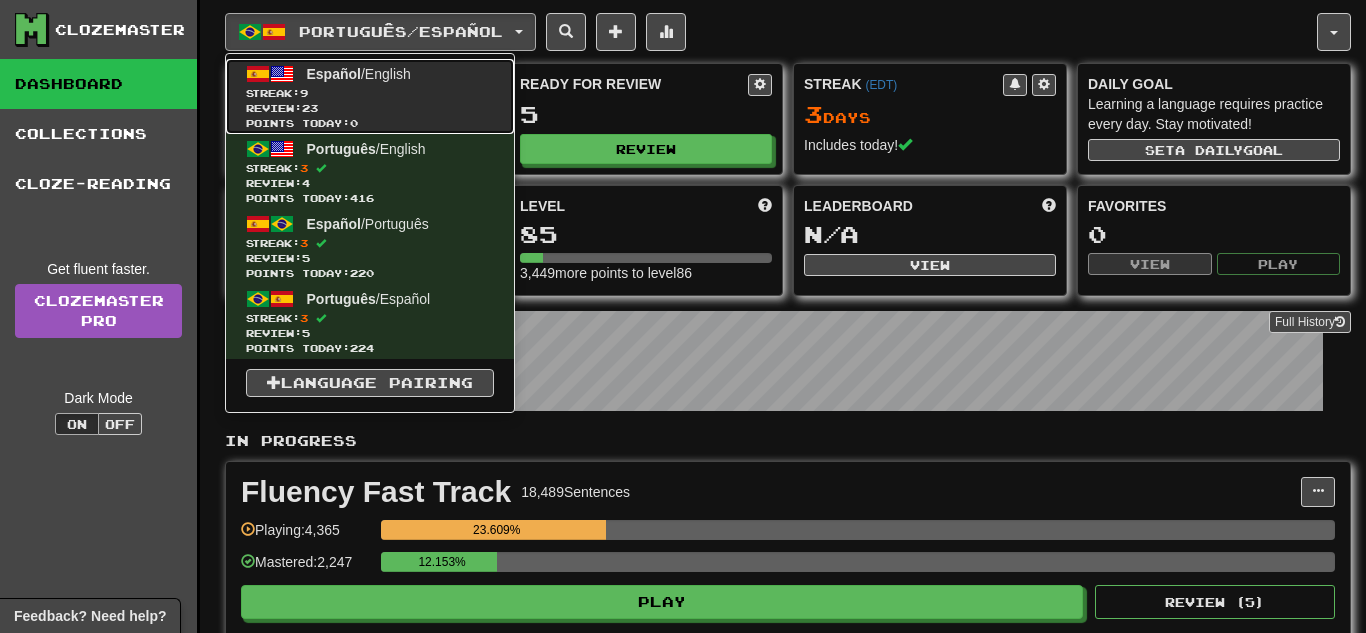 click on "Review:  23" at bounding box center (370, 108) 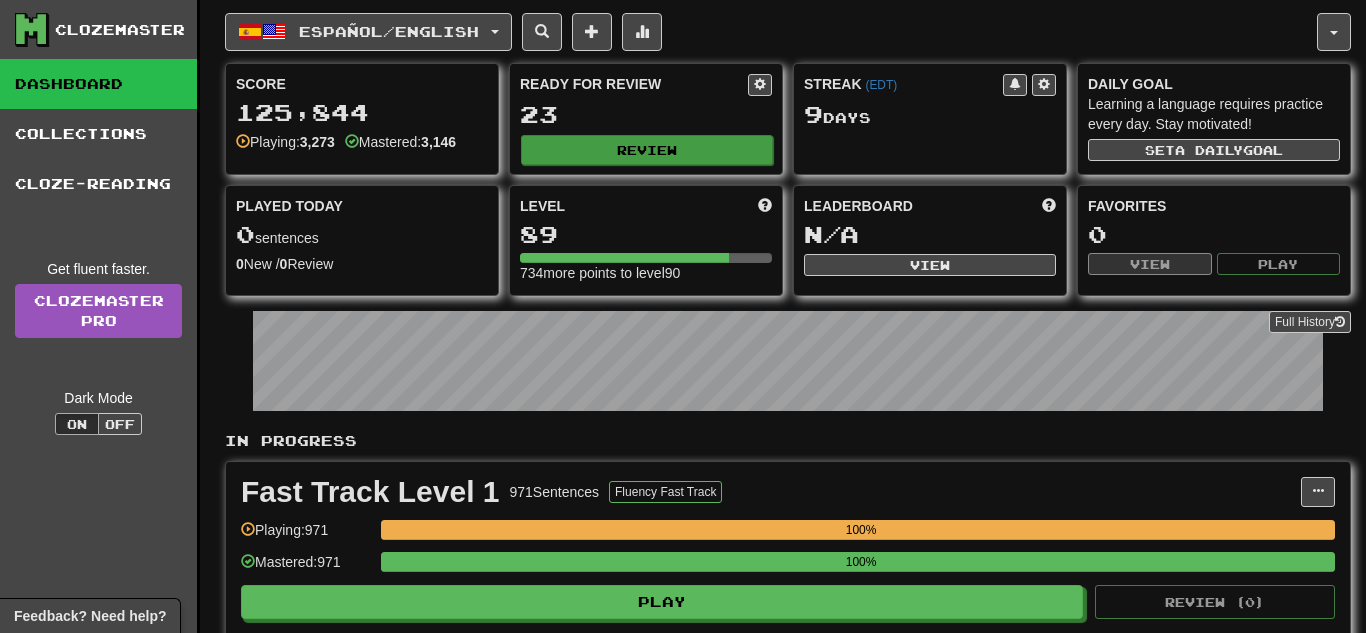 scroll, scrollTop: 0, scrollLeft: 0, axis: both 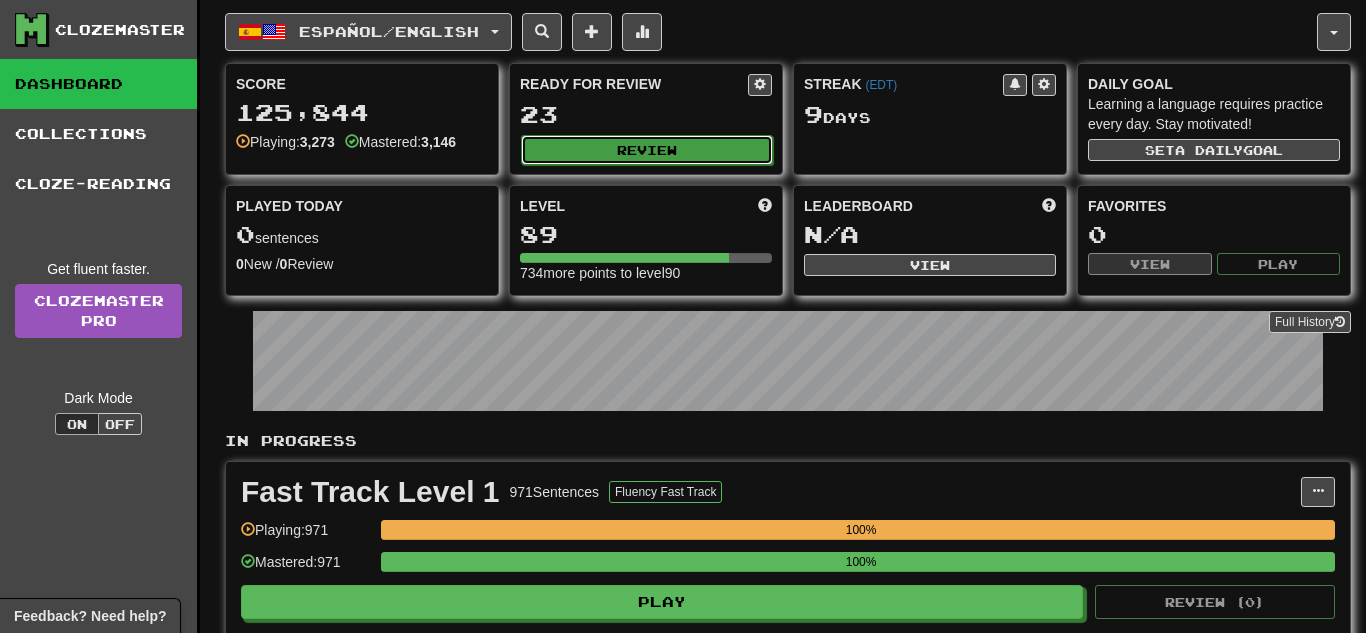 click on "Review" at bounding box center [647, 150] 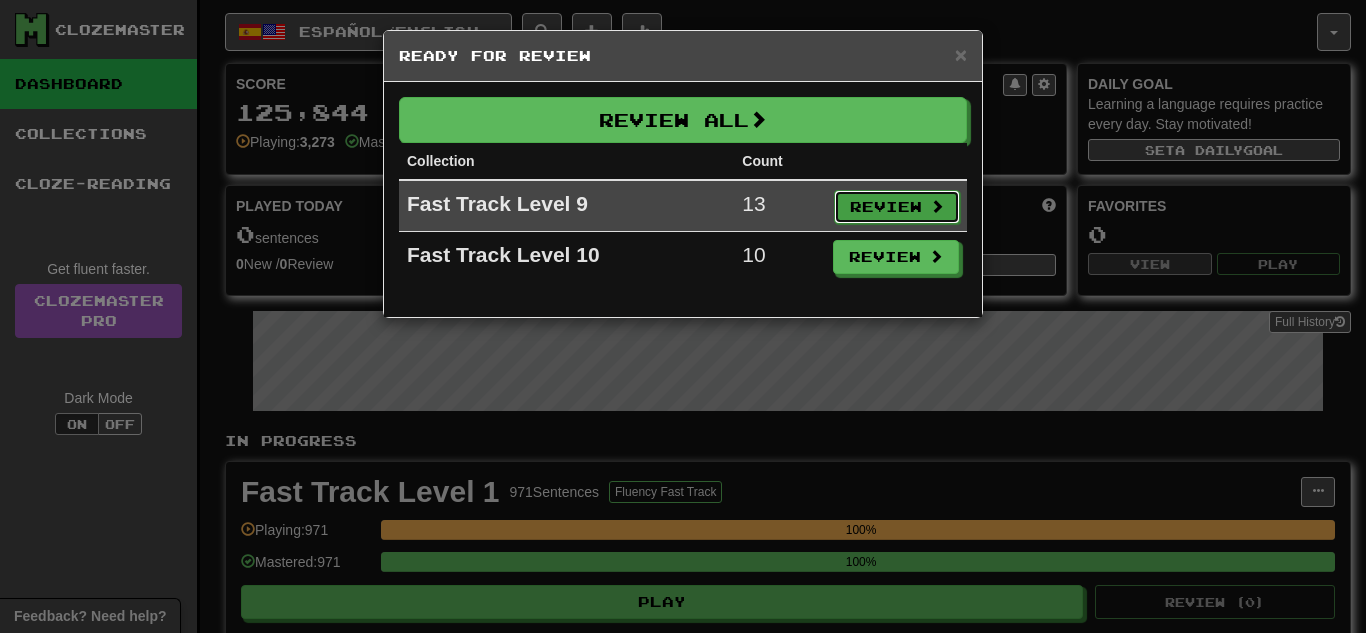 click on "Review" at bounding box center [897, 207] 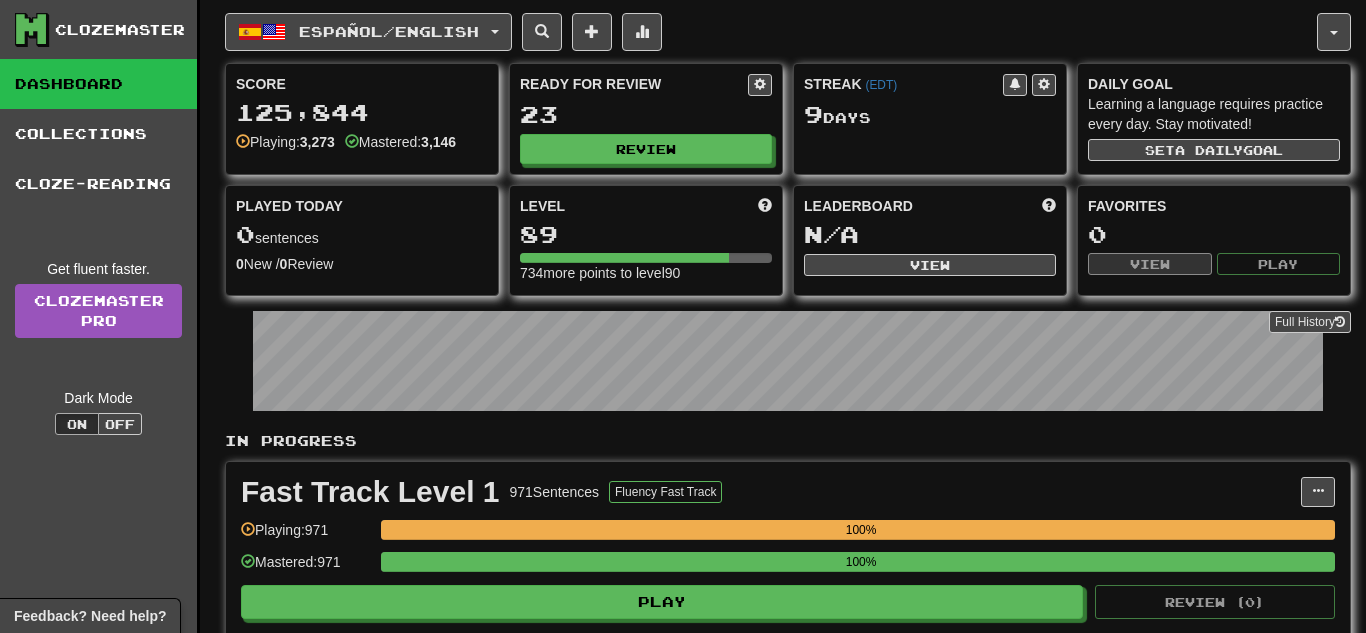 select on "**" 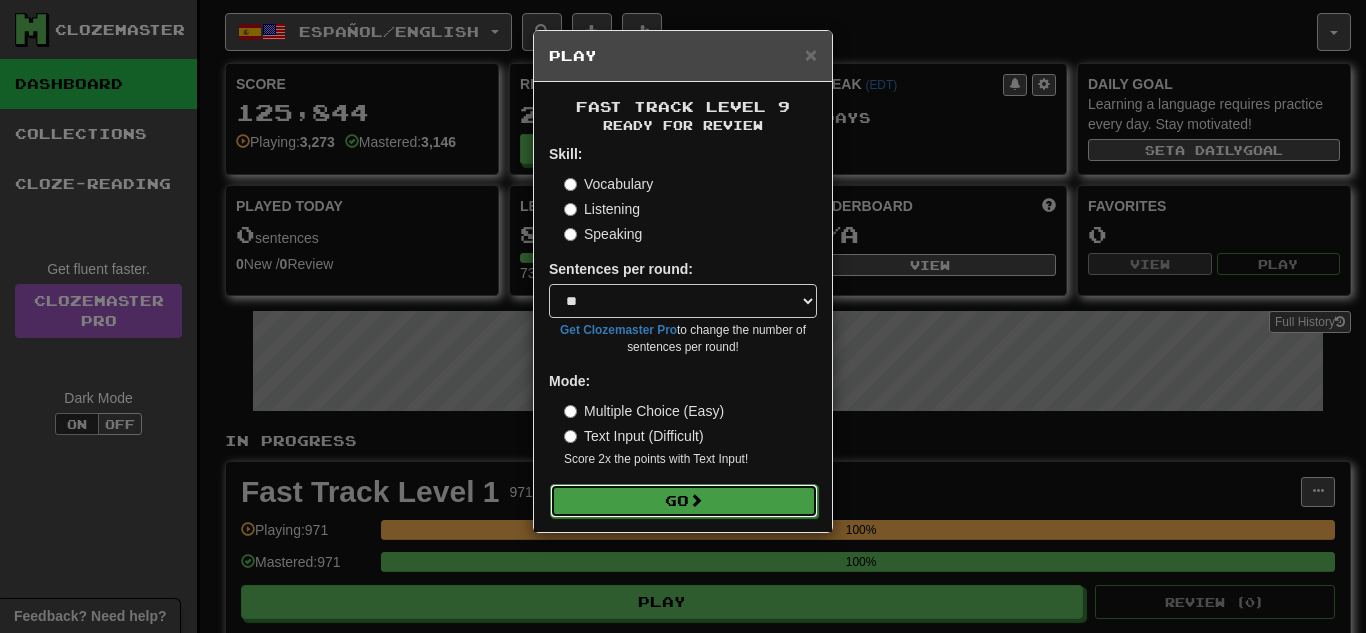 click on "Go" at bounding box center [684, 501] 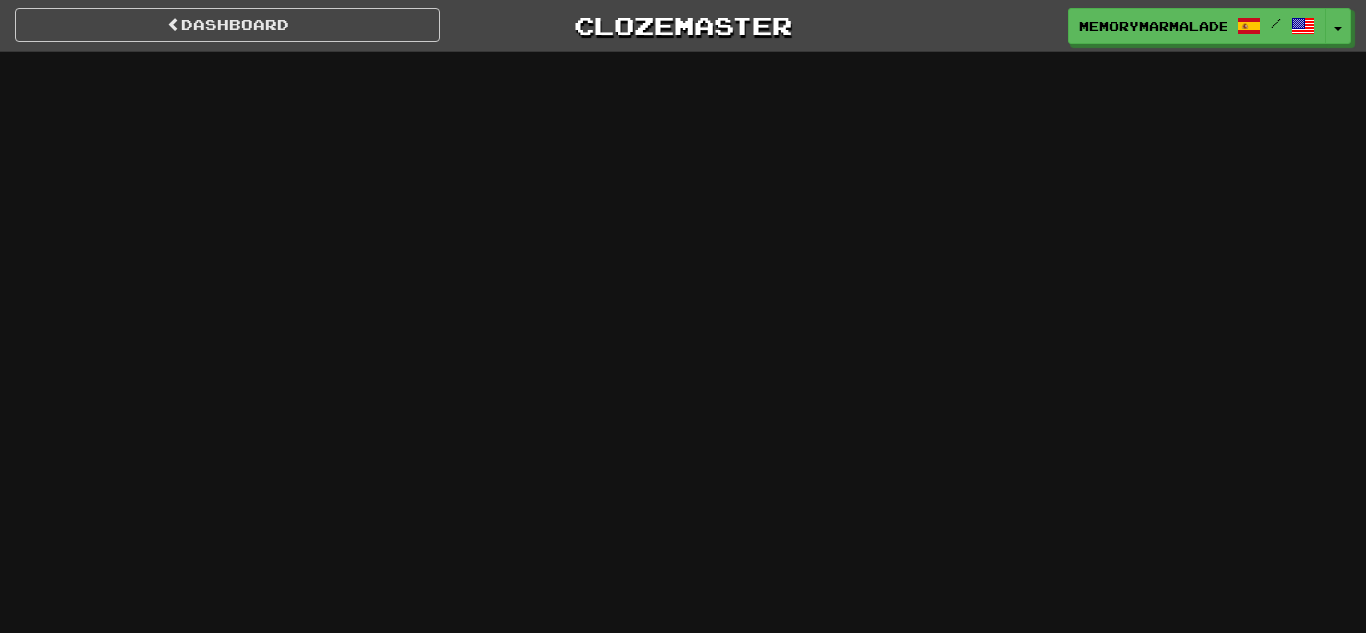 scroll, scrollTop: 0, scrollLeft: 0, axis: both 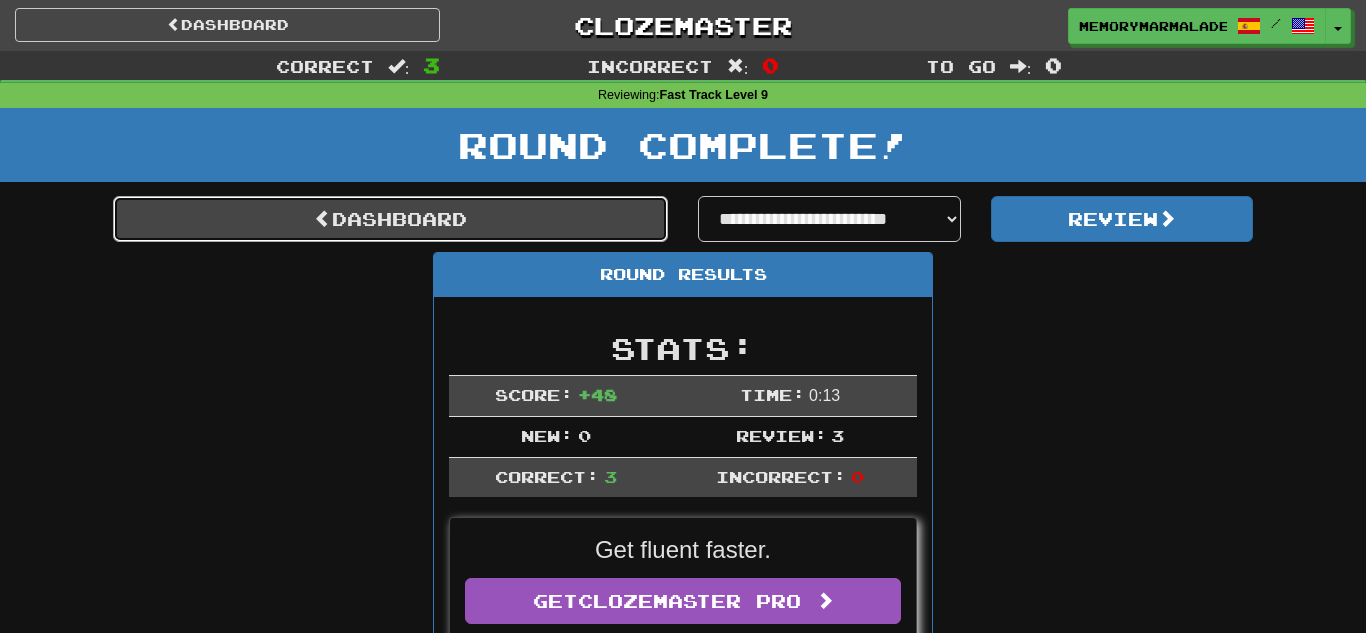 click on "Dashboard" at bounding box center [390, 219] 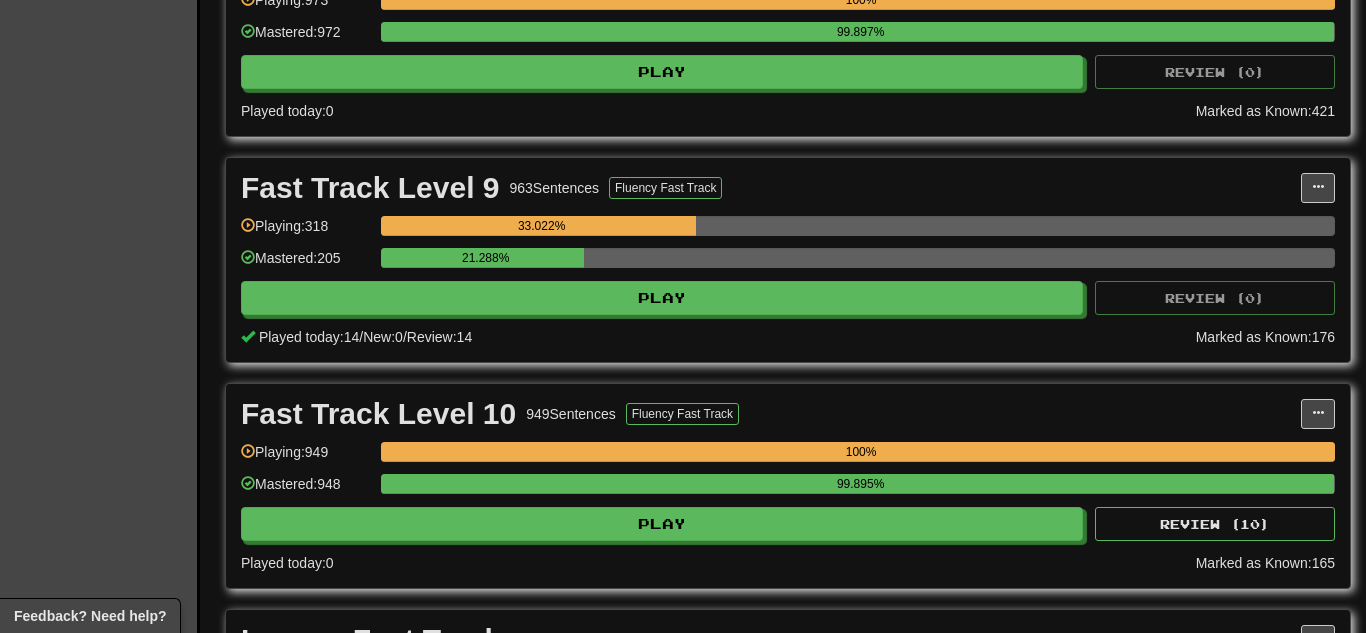 scroll, scrollTop: 773, scrollLeft: 0, axis: vertical 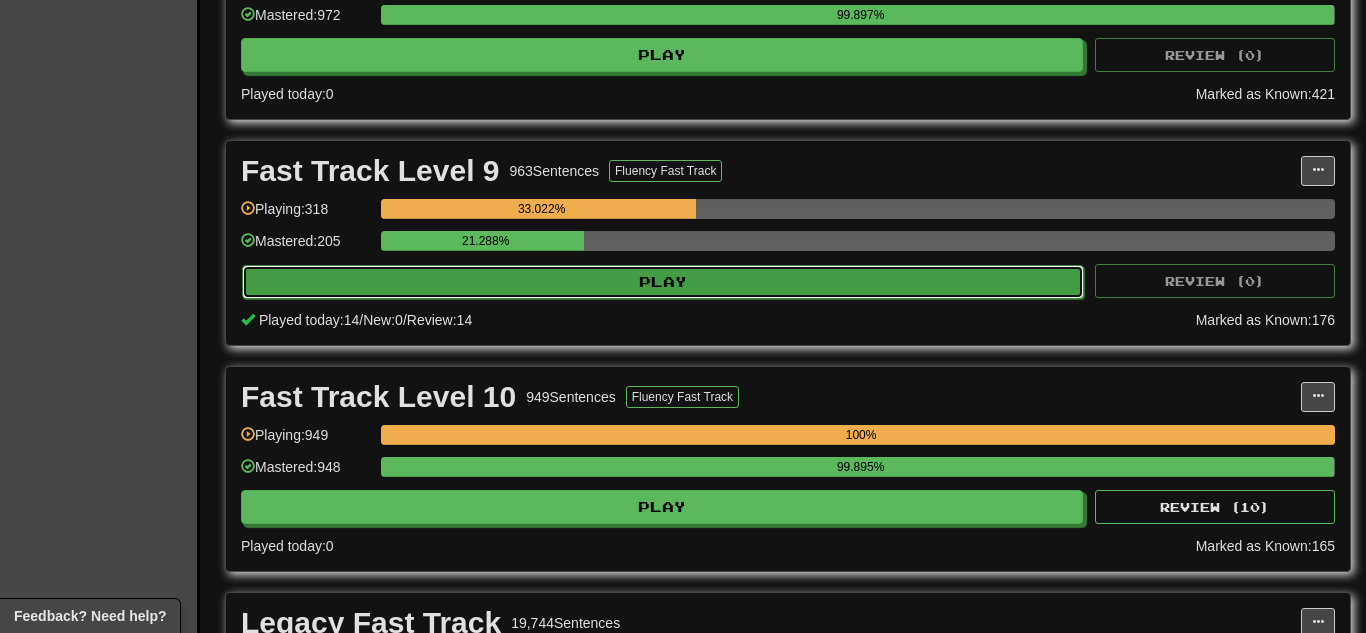 click on "Play" at bounding box center [663, 282] 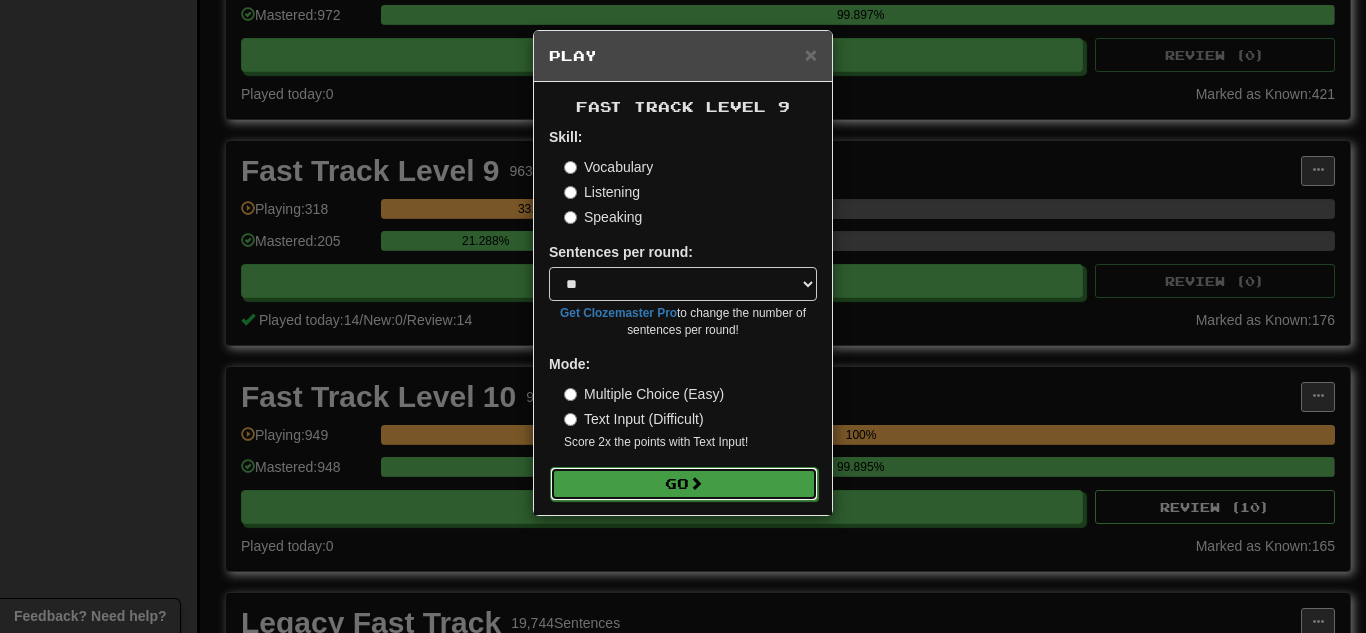 click on "Go" at bounding box center (684, 484) 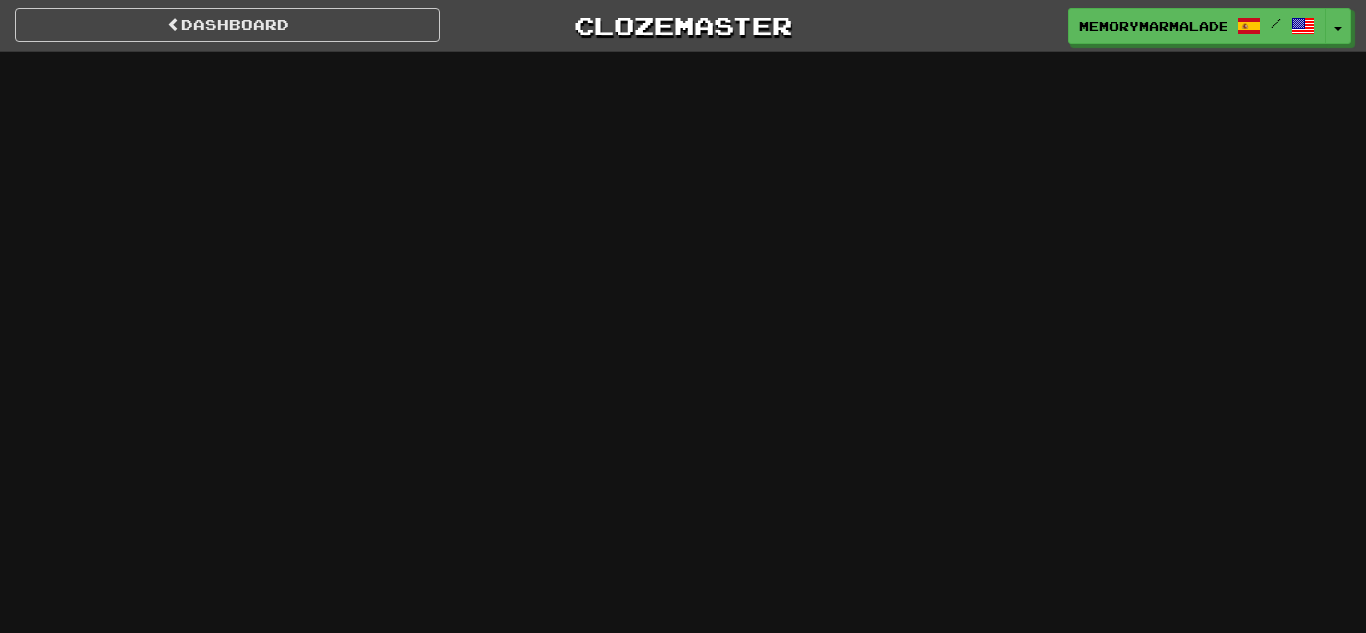 scroll, scrollTop: 0, scrollLeft: 0, axis: both 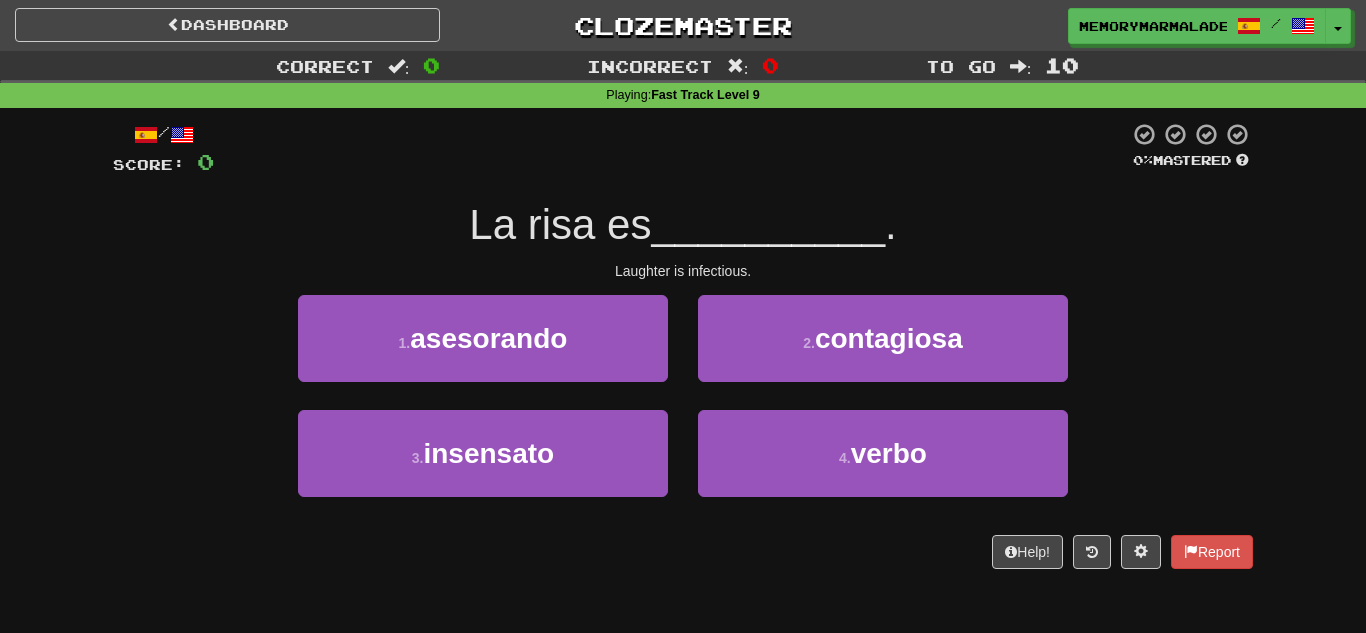 click on "1 .  asesorando 2 .  contagiosa" at bounding box center (683, 352) 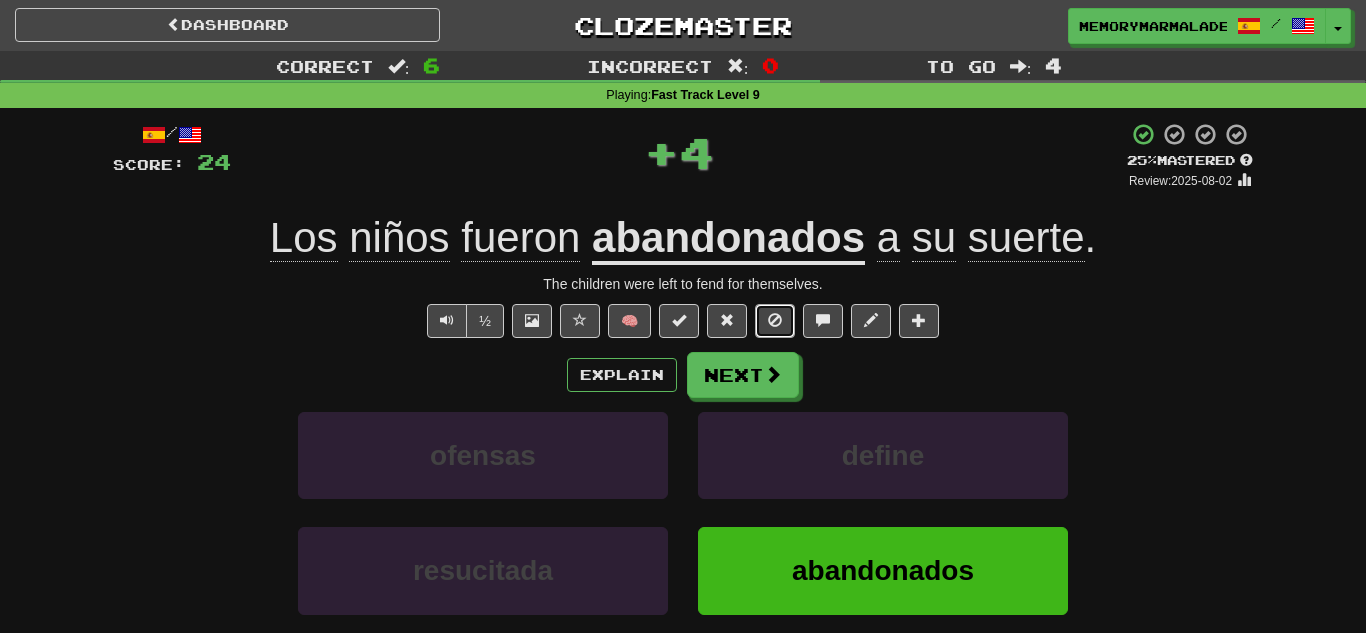 click at bounding box center [775, 321] 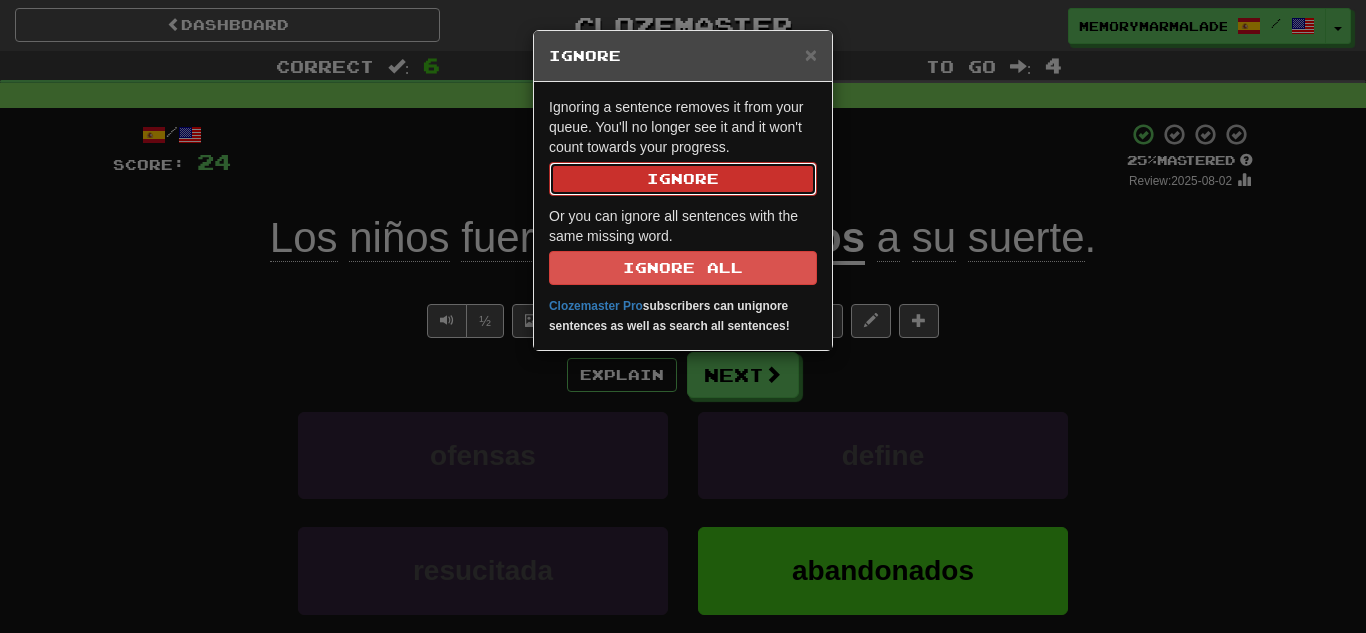 click on "Ignore" at bounding box center [683, 179] 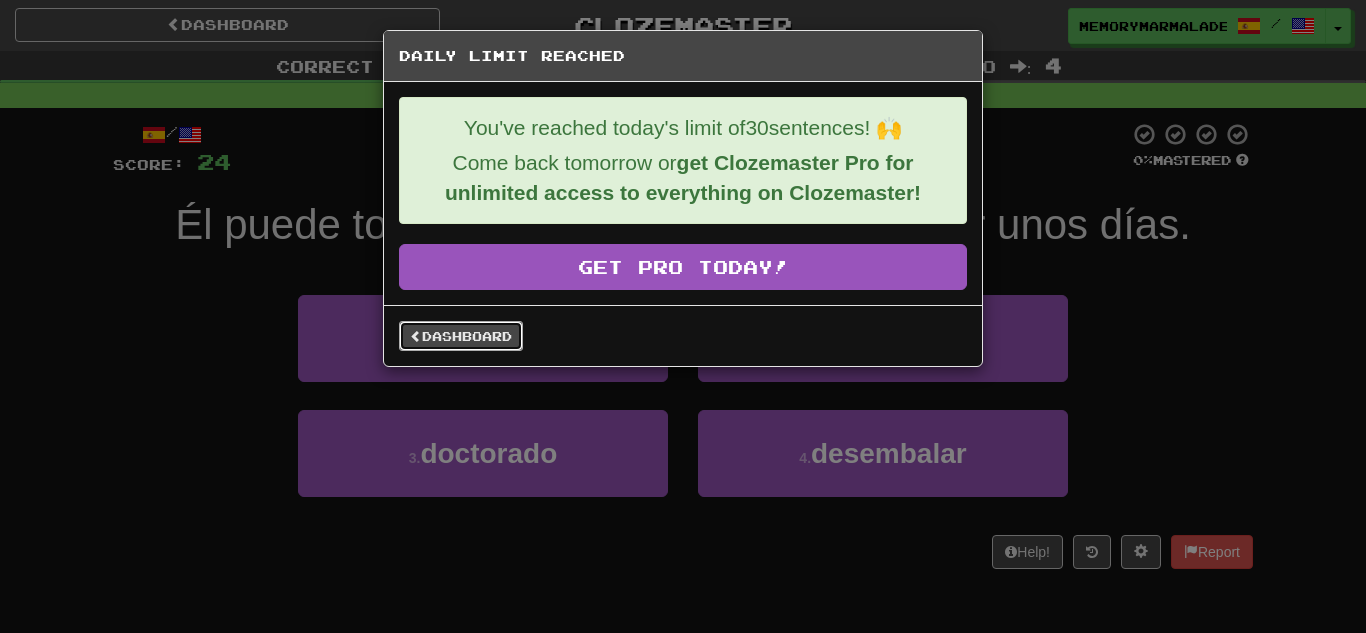 click on "Dashboard" at bounding box center (461, 336) 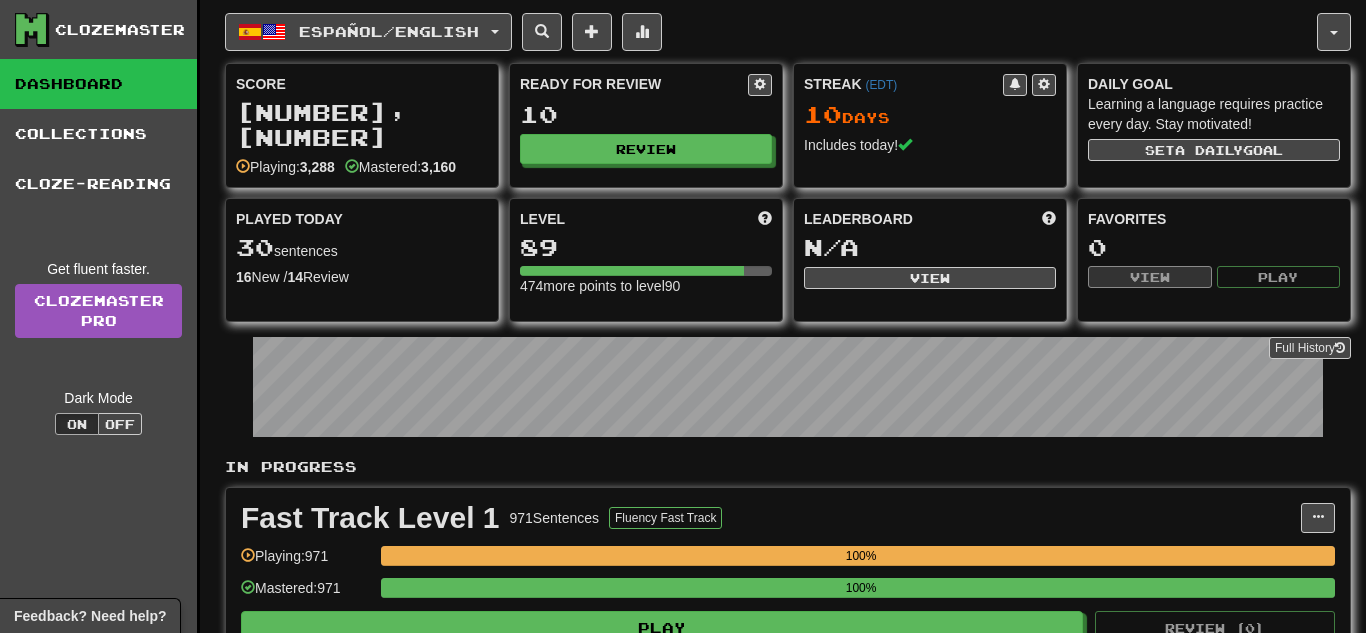 scroll, scrollTop: 0, scrollLeft: 0, axis: both 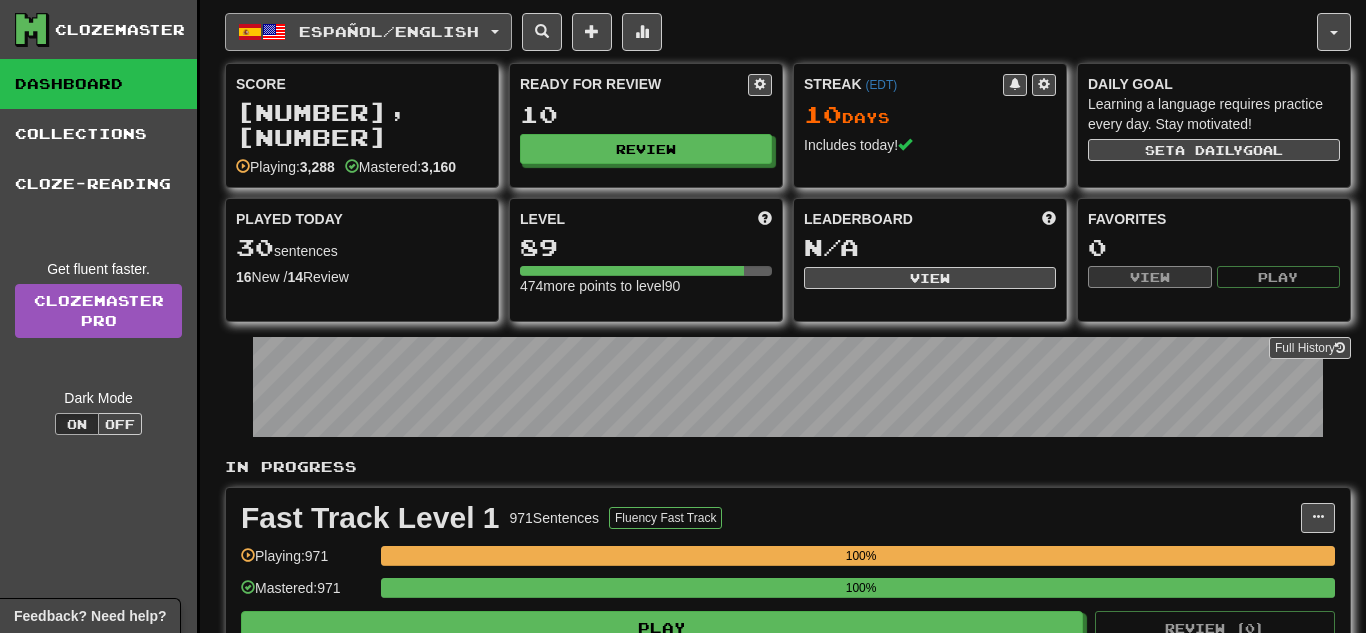 click on "Español  /  English" at bounding box center (368, 32) 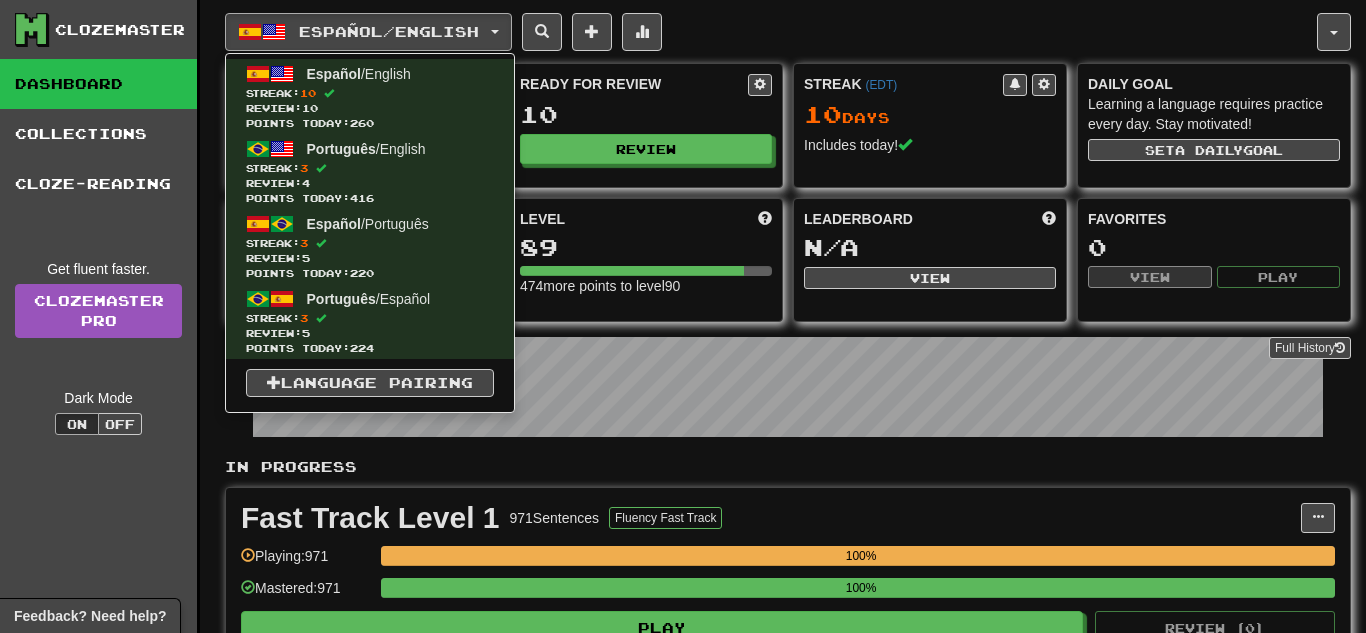 click on "Español  /  English Español  /  English Streak:  10   Review:  10 Points today:  260 Português  /  English Streak:  3   Review:  4 Points today:  416 Español  /  Português Streak:  3   Review:  5 Points today:  220 Português  /  Español Streak:  3   Review:  5 Points today:  224  Language Pairing" at bounding box center [771, 32] 